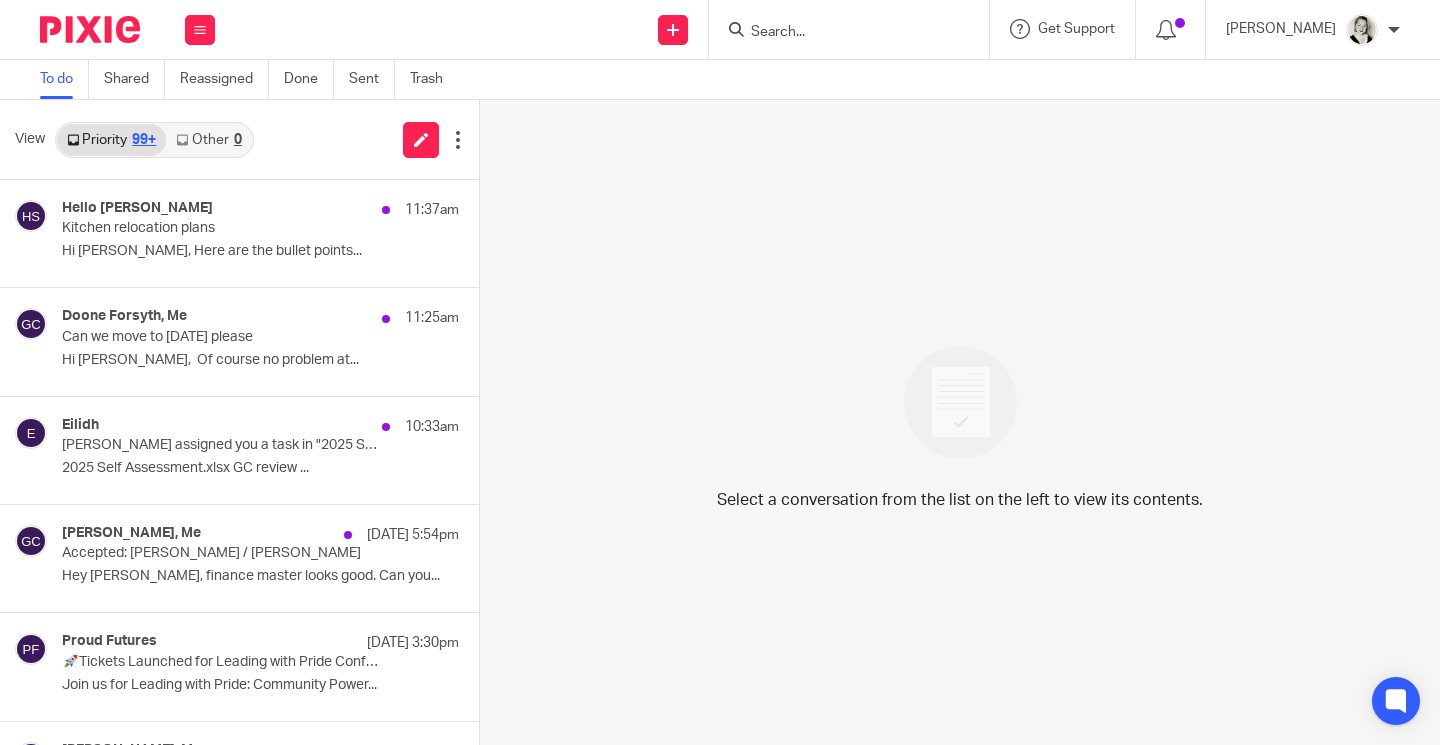 scroll, scrollTop: 0, scrollLeft: 0, axis: both 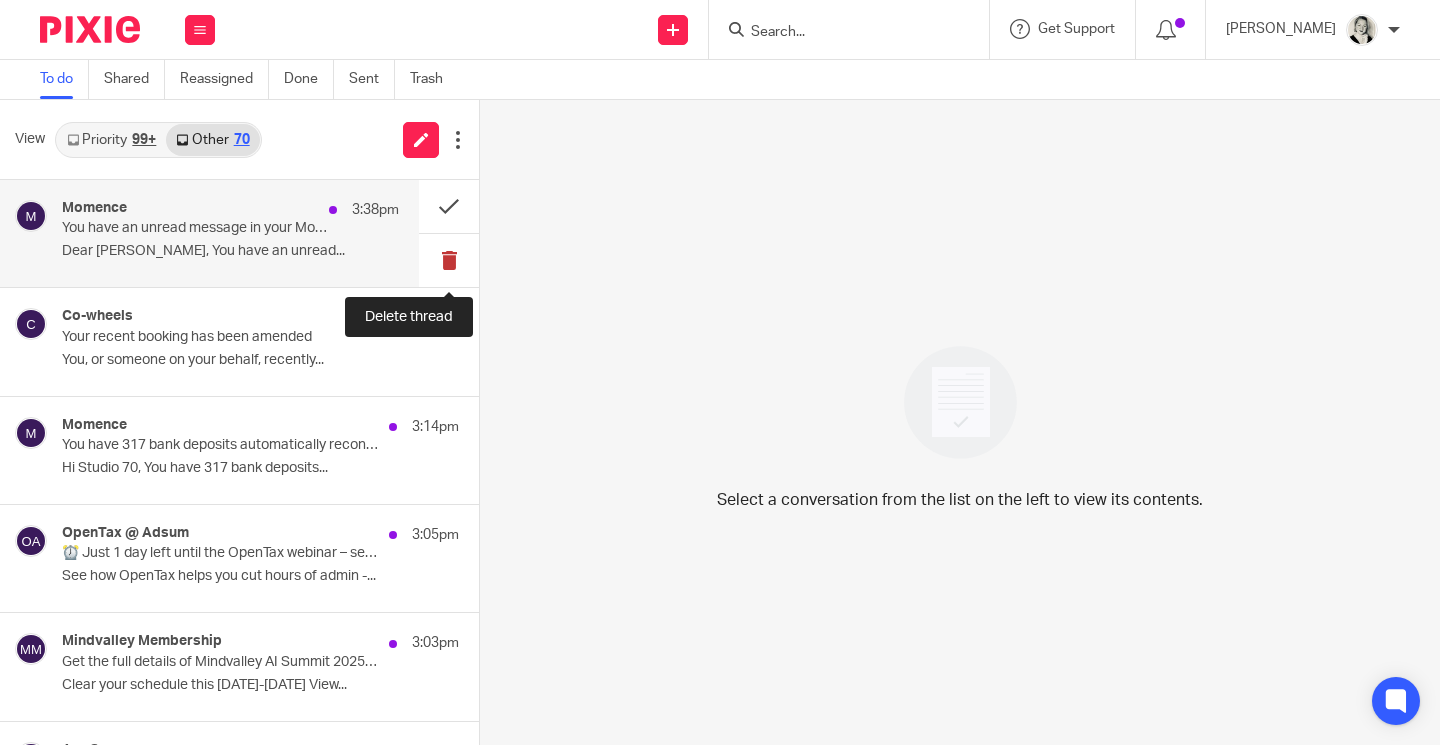 click at bounding box center [449, 260] 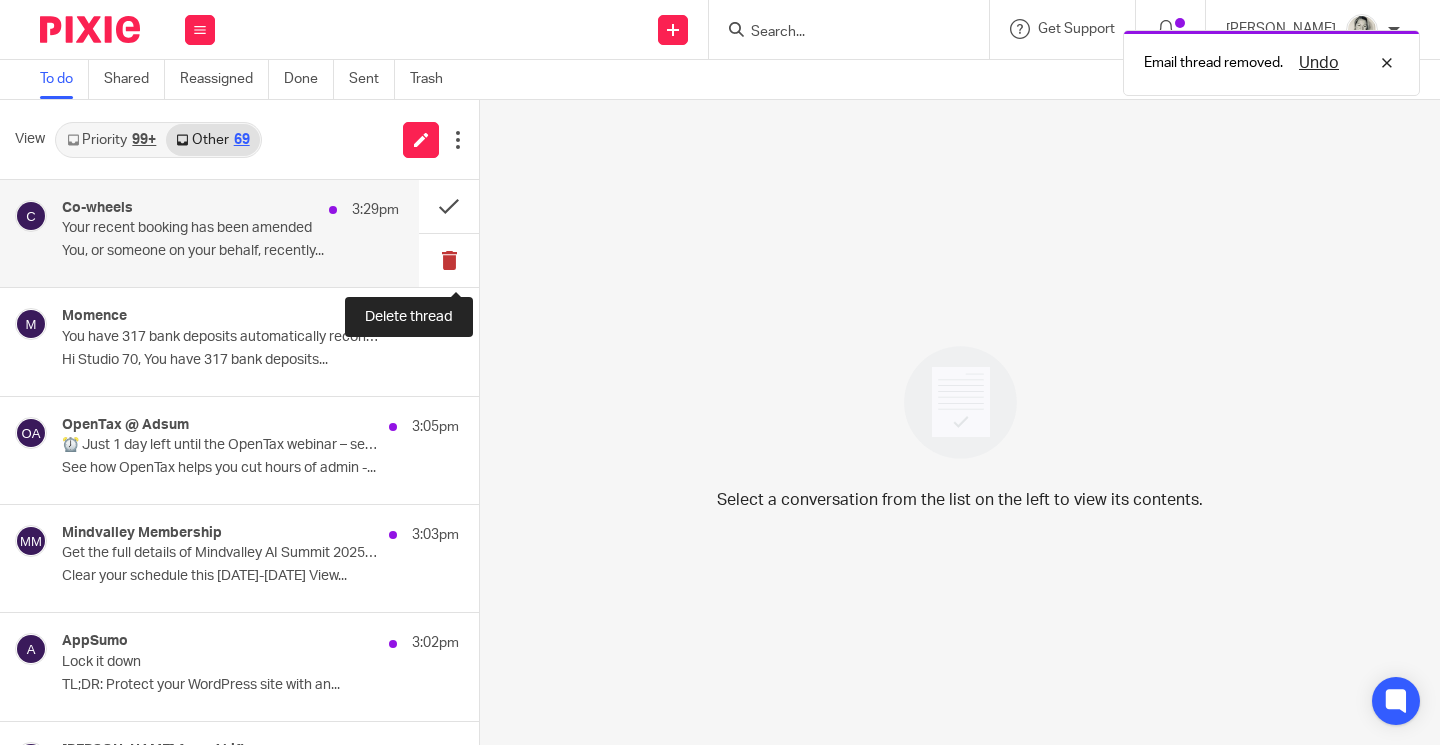 click at bounding box center (449, 260) 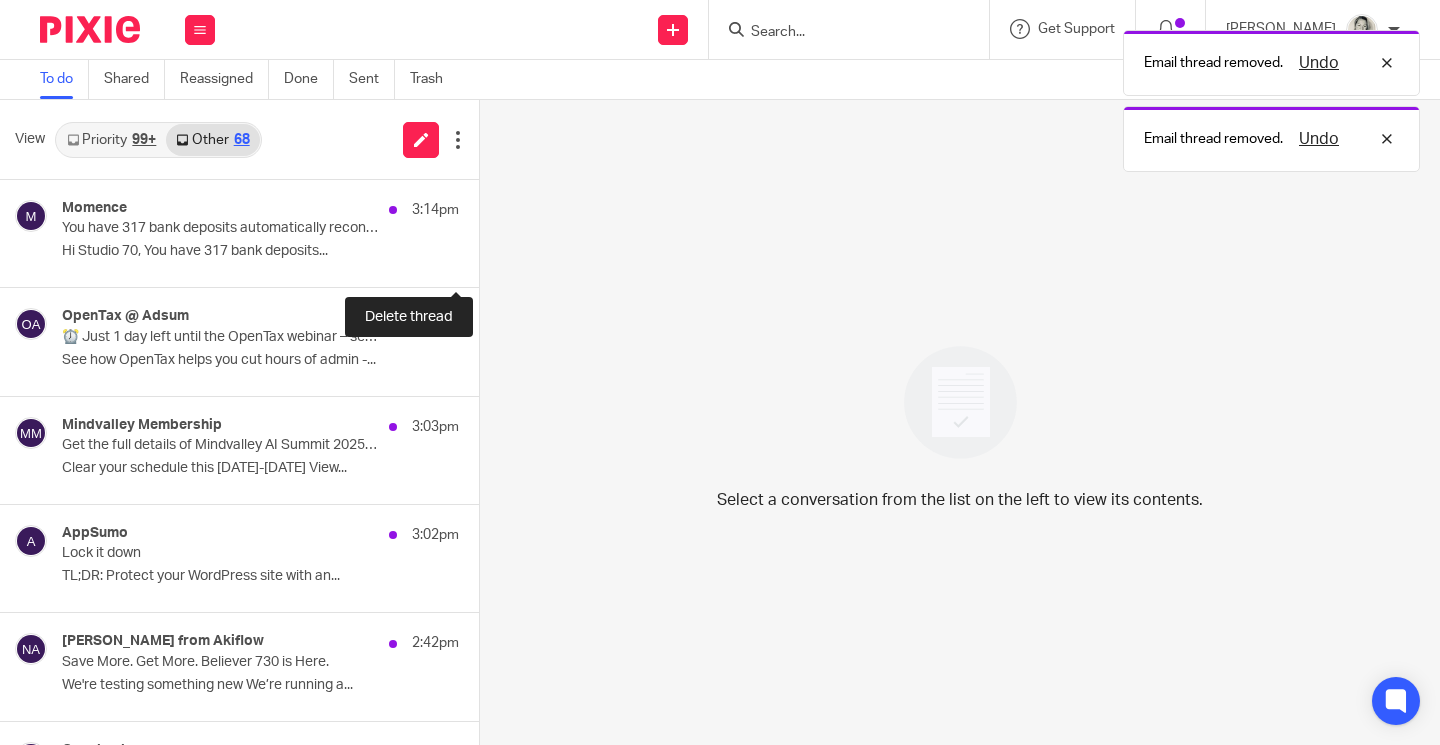 click at bounding box center [487, 260] 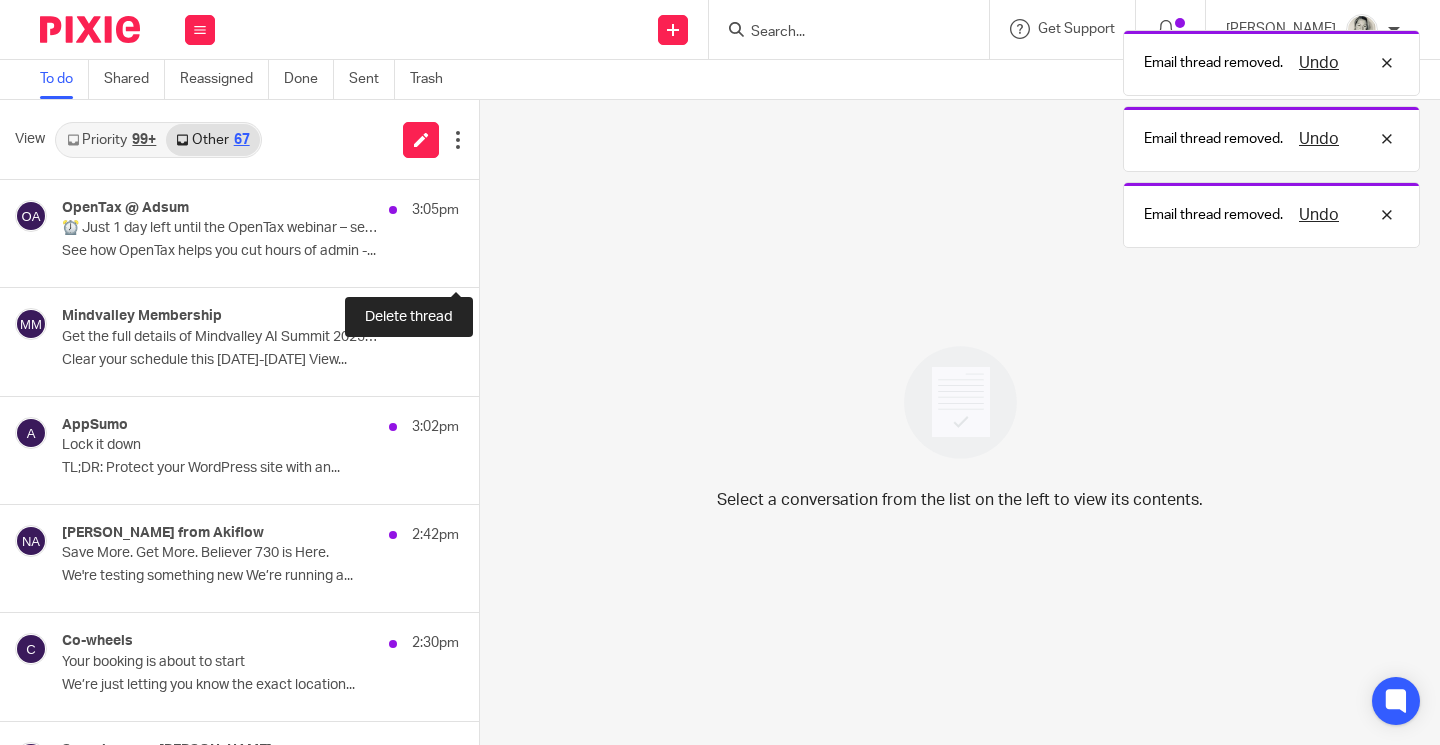 click at bounding box center (487, 260) 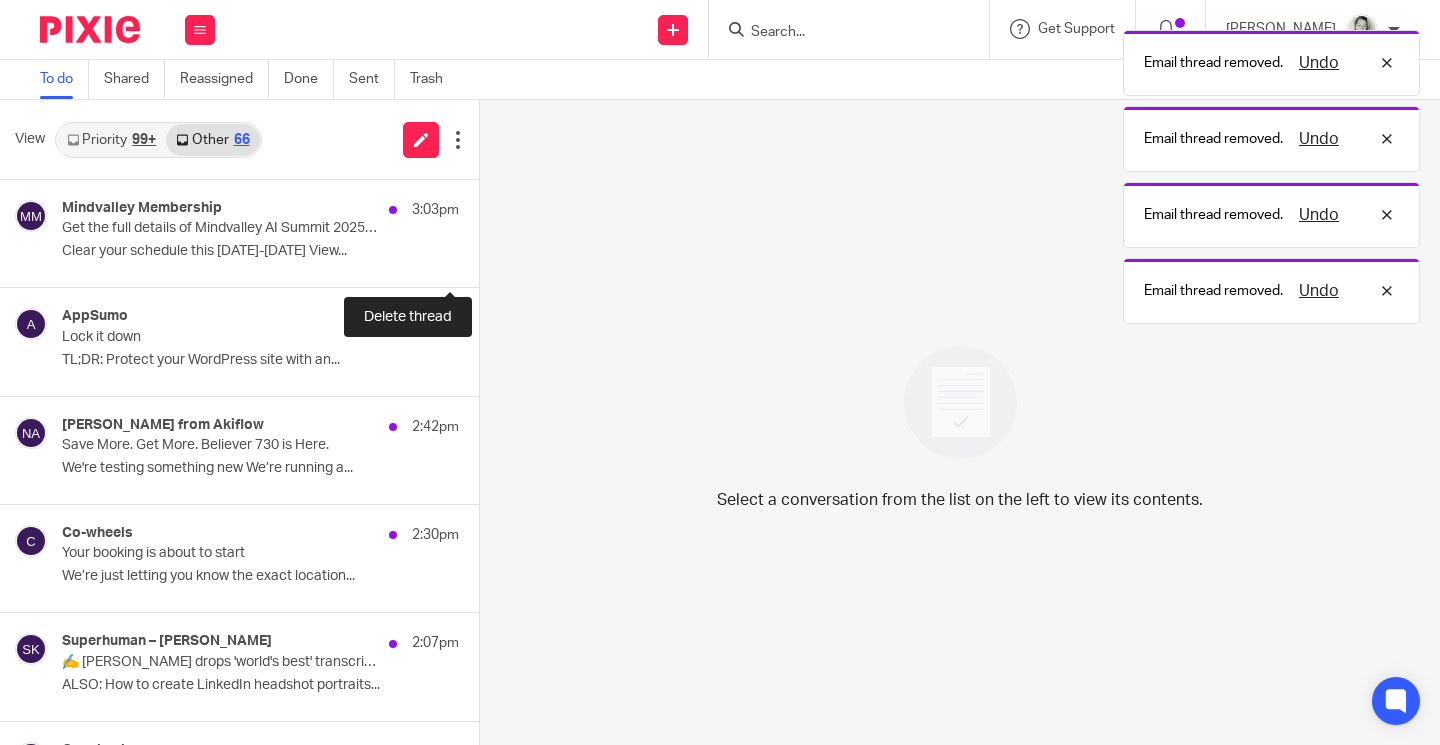 click at bounding box center [487, 260] 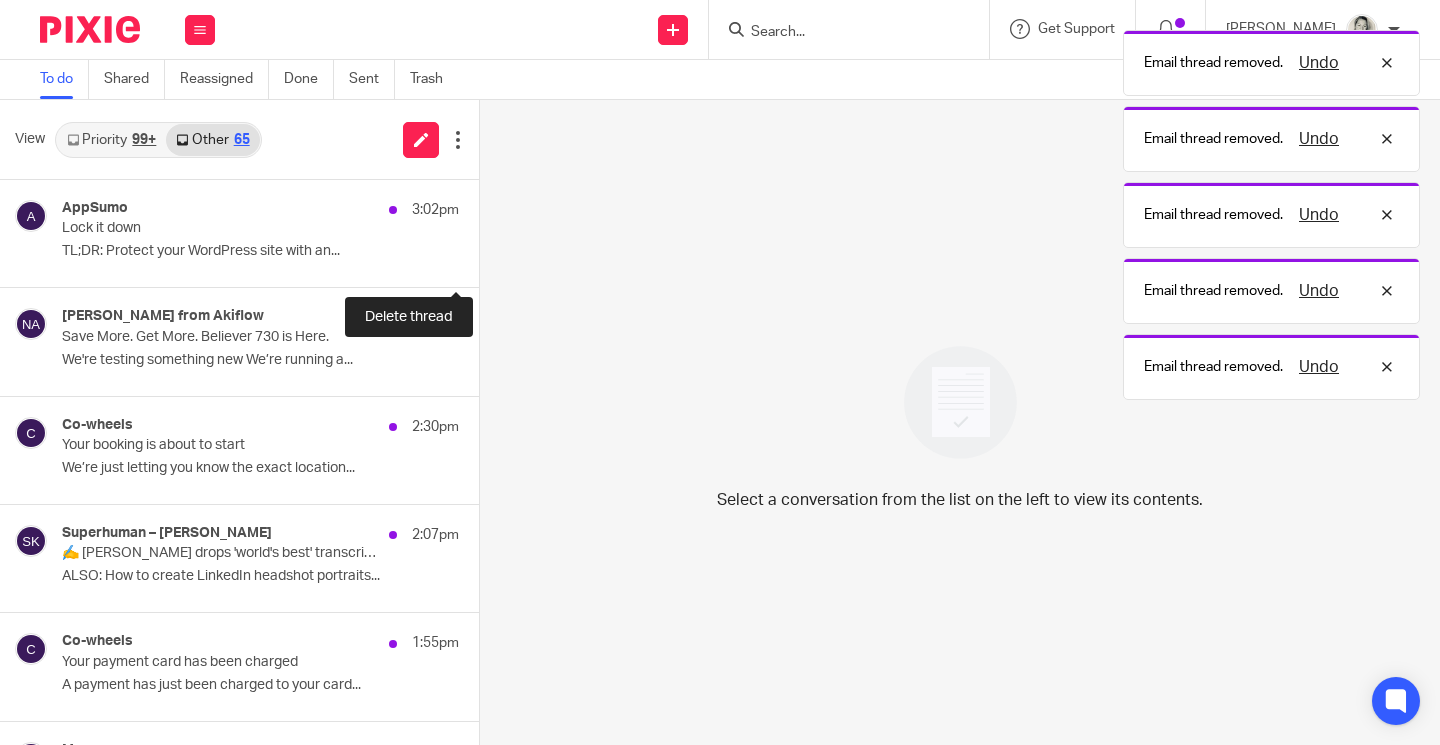 click at bounding box center [487, 260] 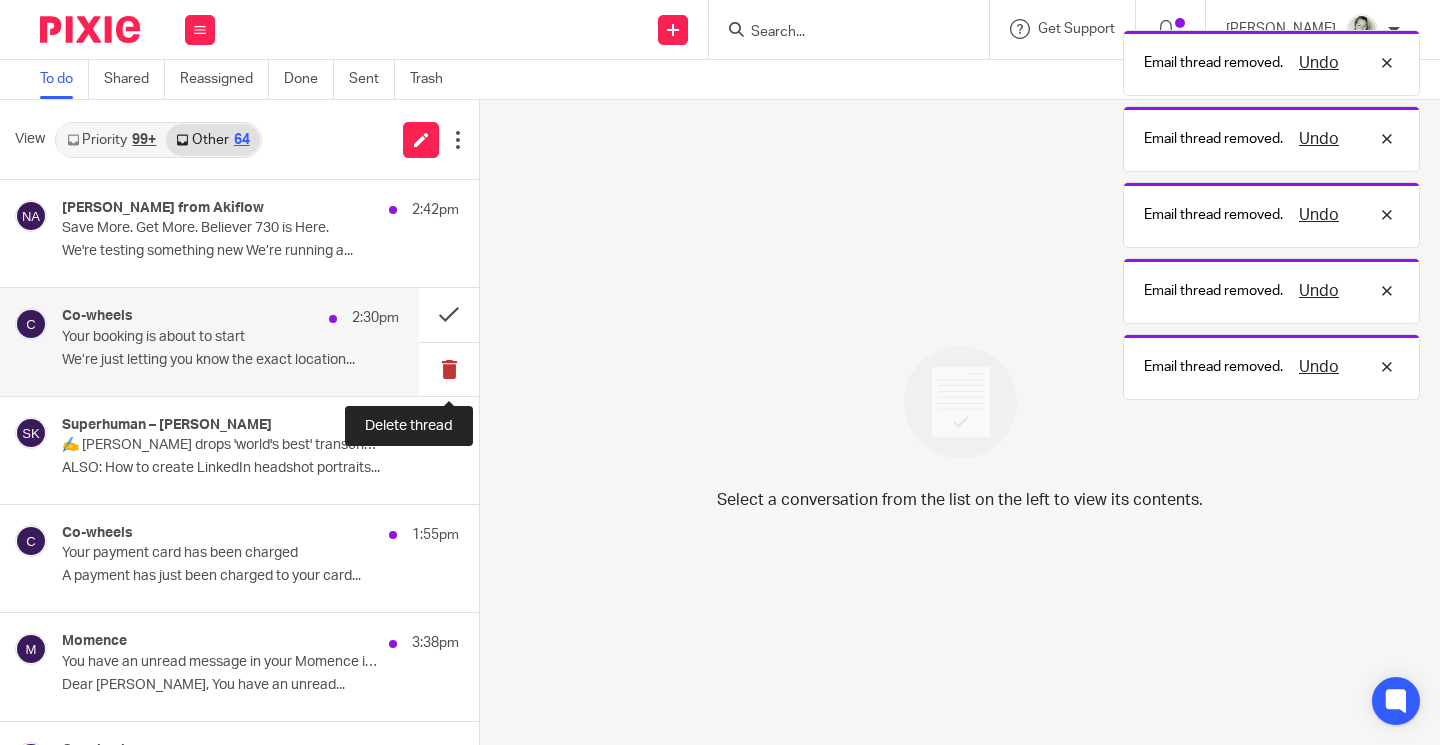 click at bounding box center (449, 369) 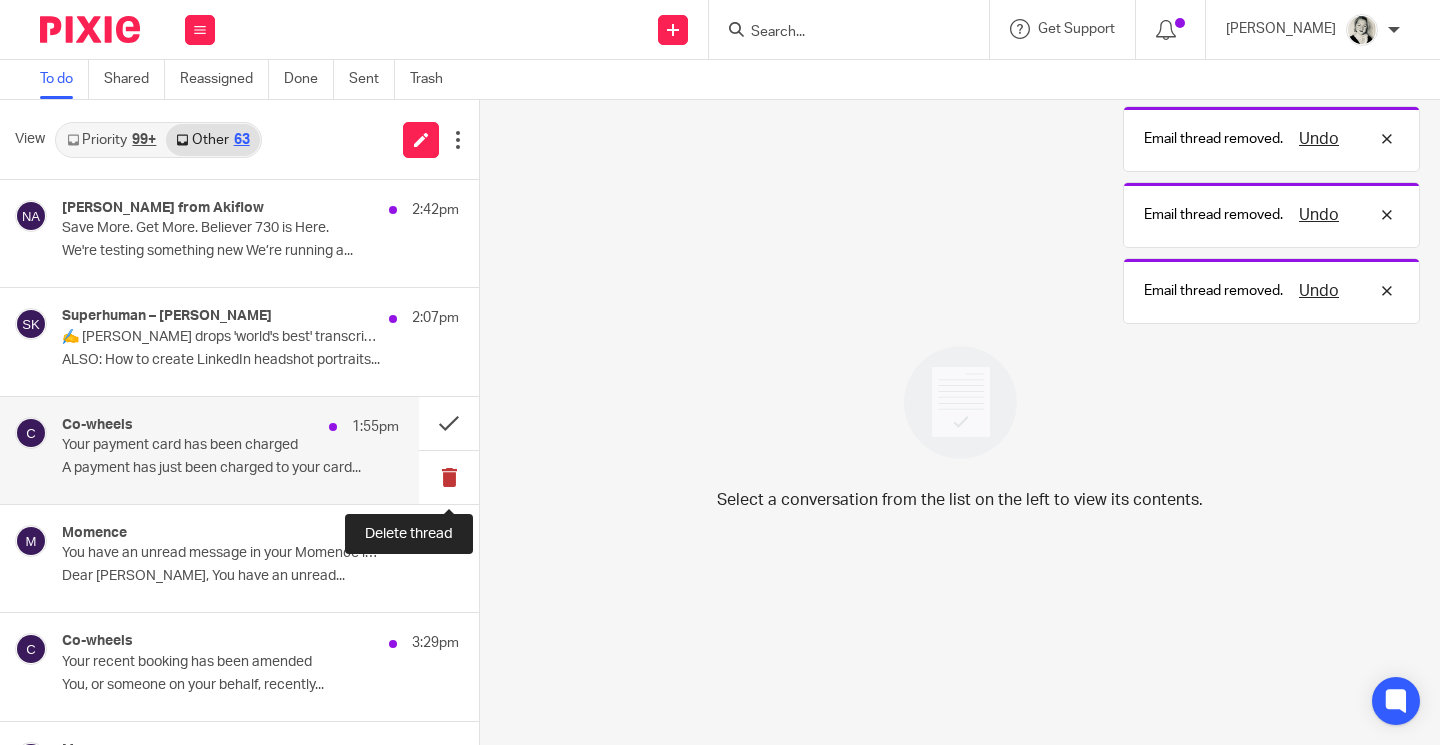 click at bounding box center [449, 477] 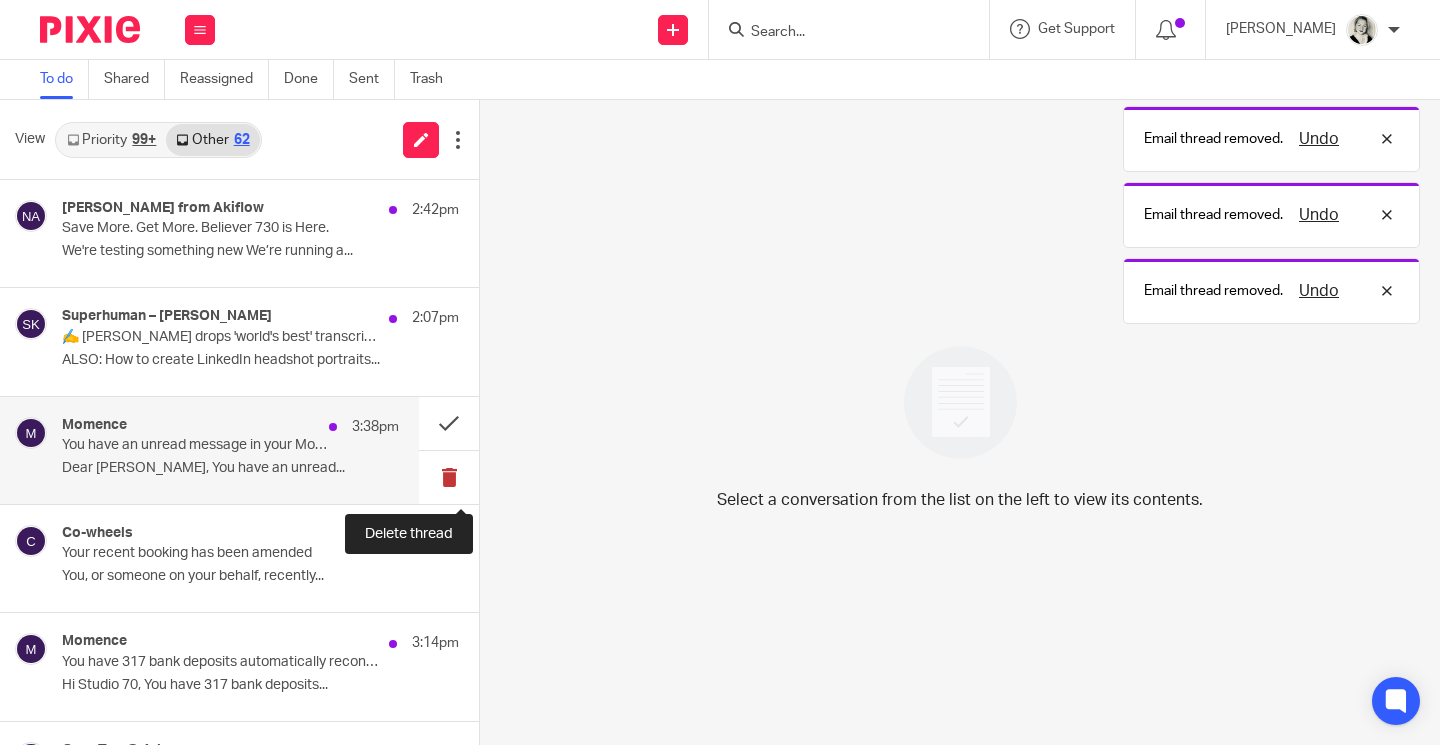 click at bounding box center [449, 477] 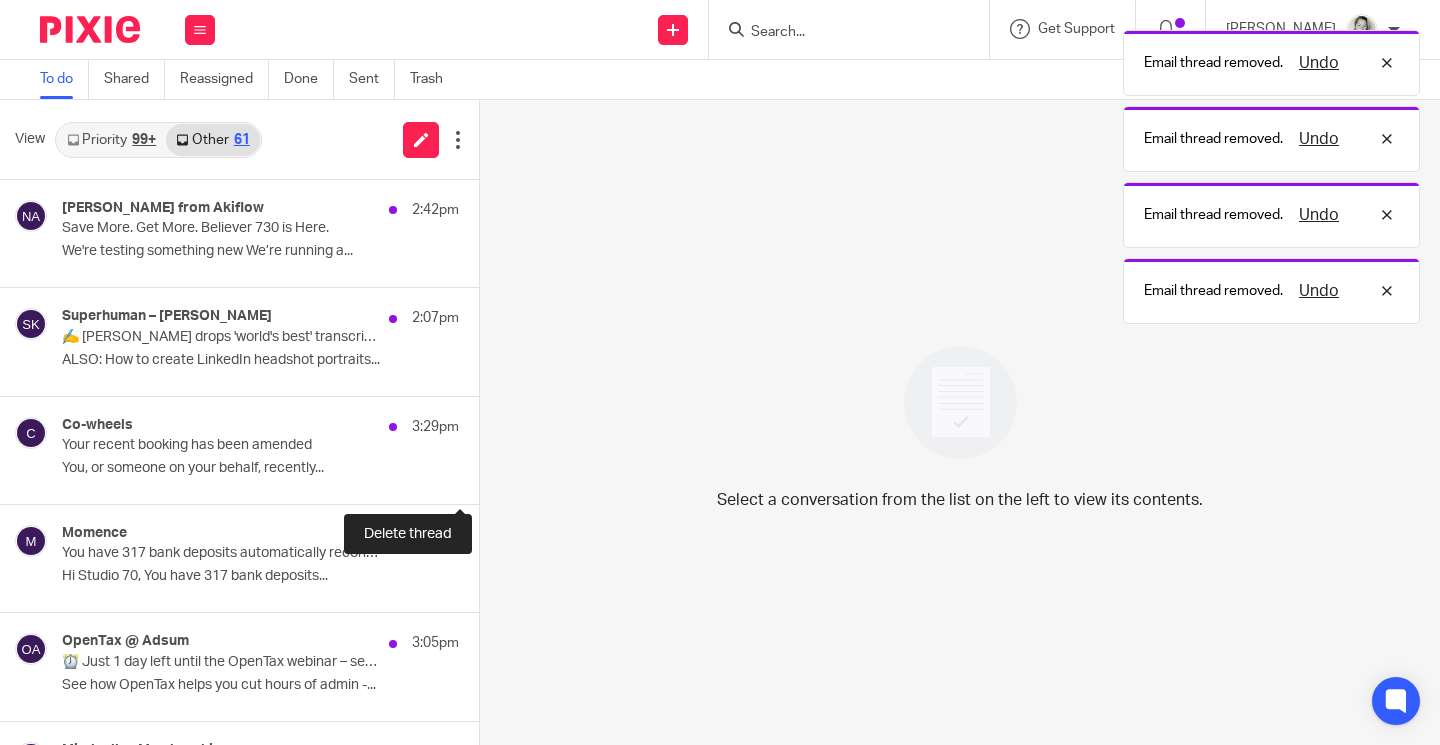 click at bounding box center (487, 477) 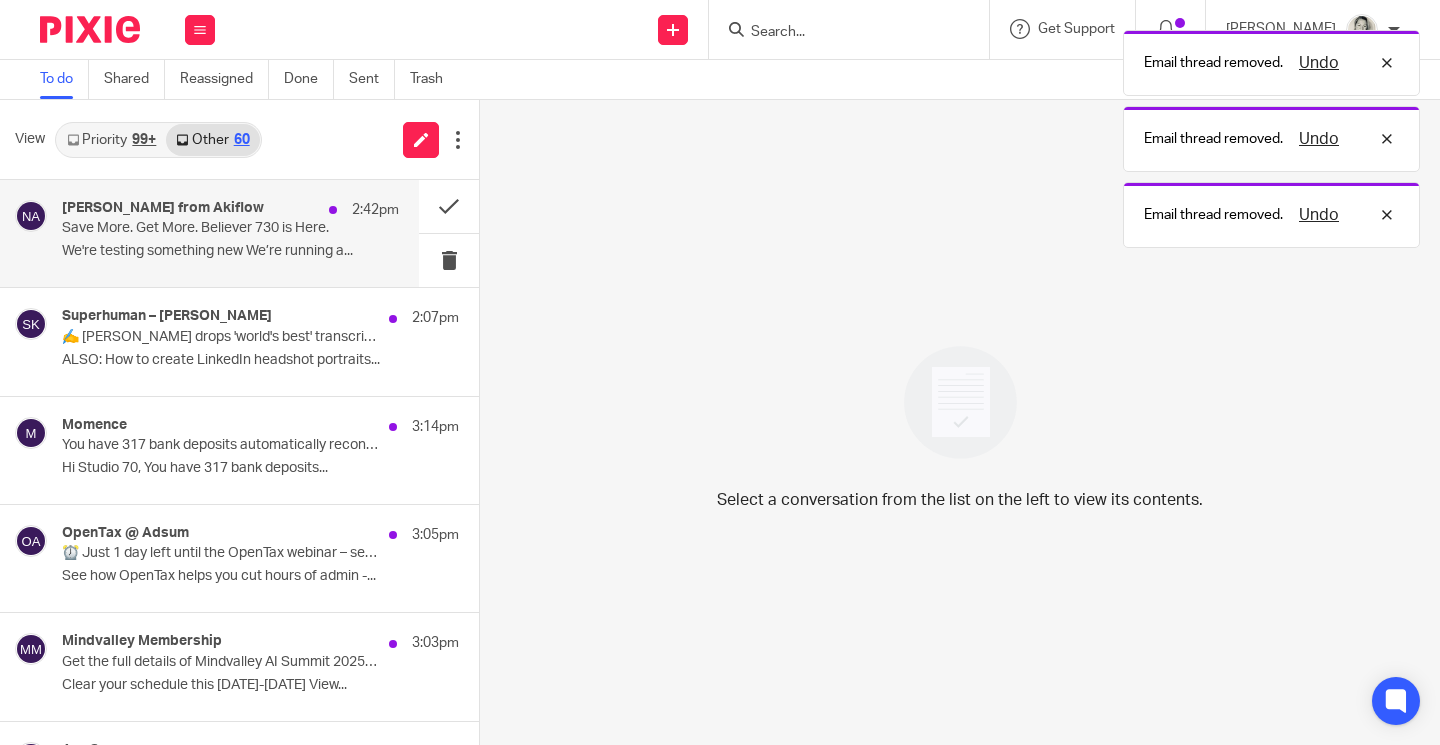 click on "We're testing something new    We’re running a..." at bounding box center (230, 251) 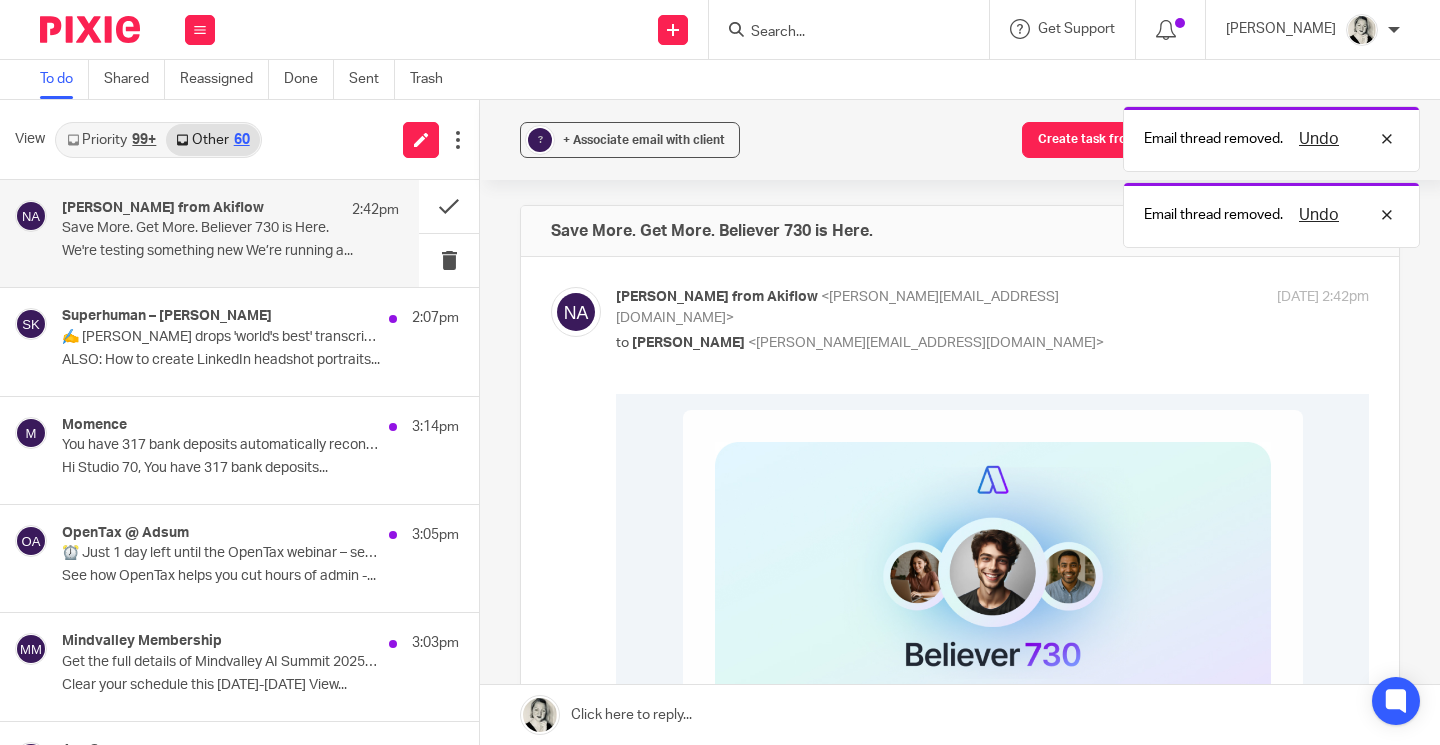 scroll, scrollTop: 0, scrollLeft: 0, axis: both 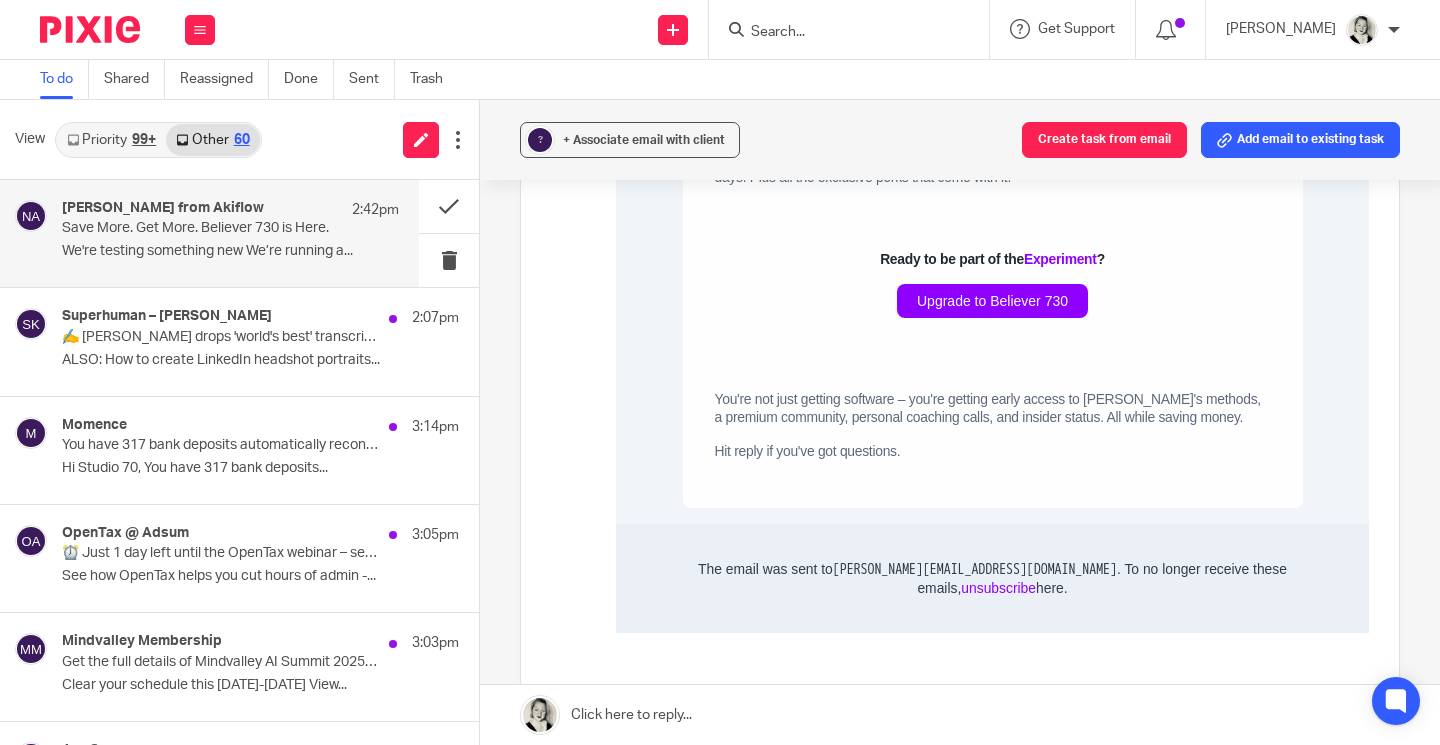 click on "Upgrade to Believer 730" at bounding box center [992, 301] 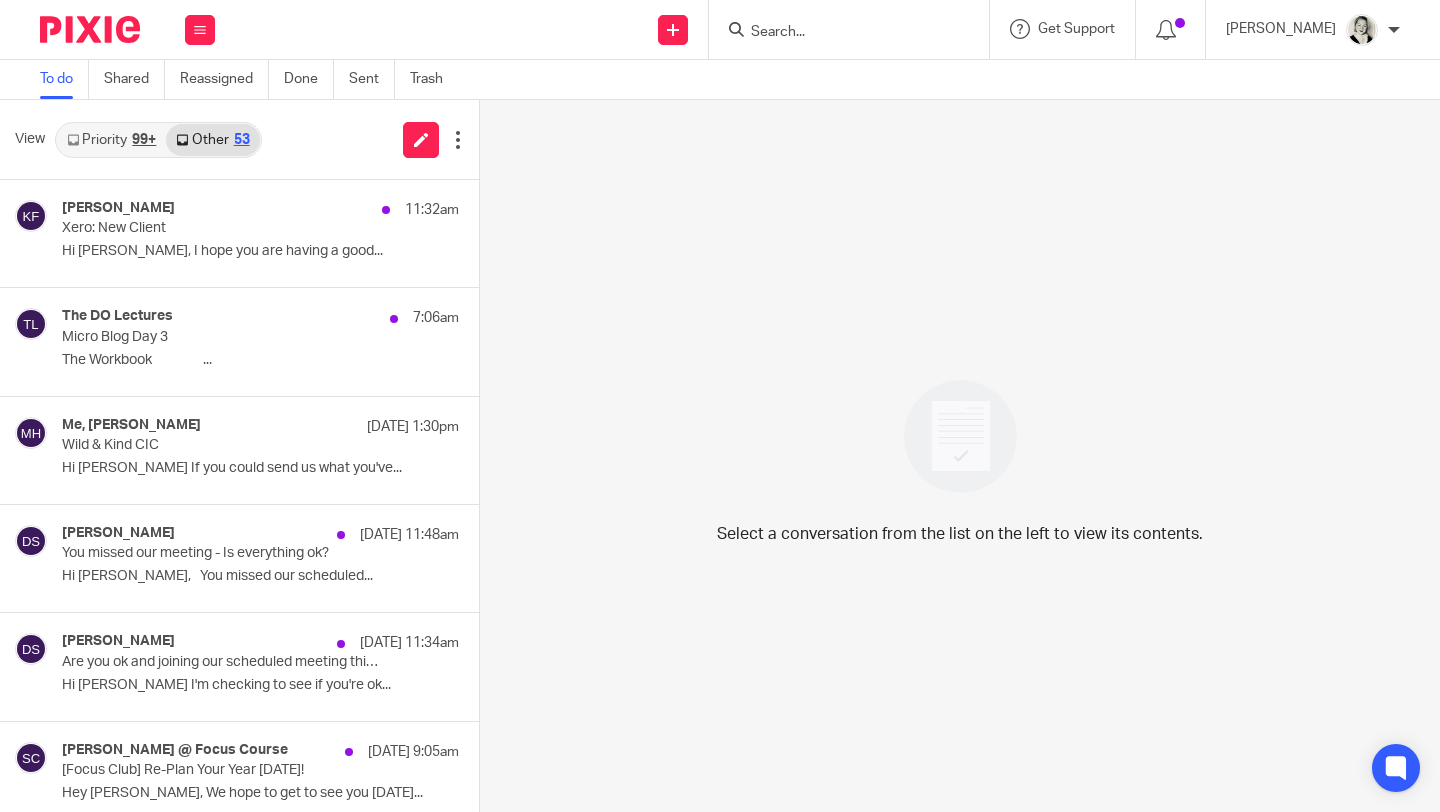 scroll, scrollTop: 0, scrollLeft: 0, axis: both 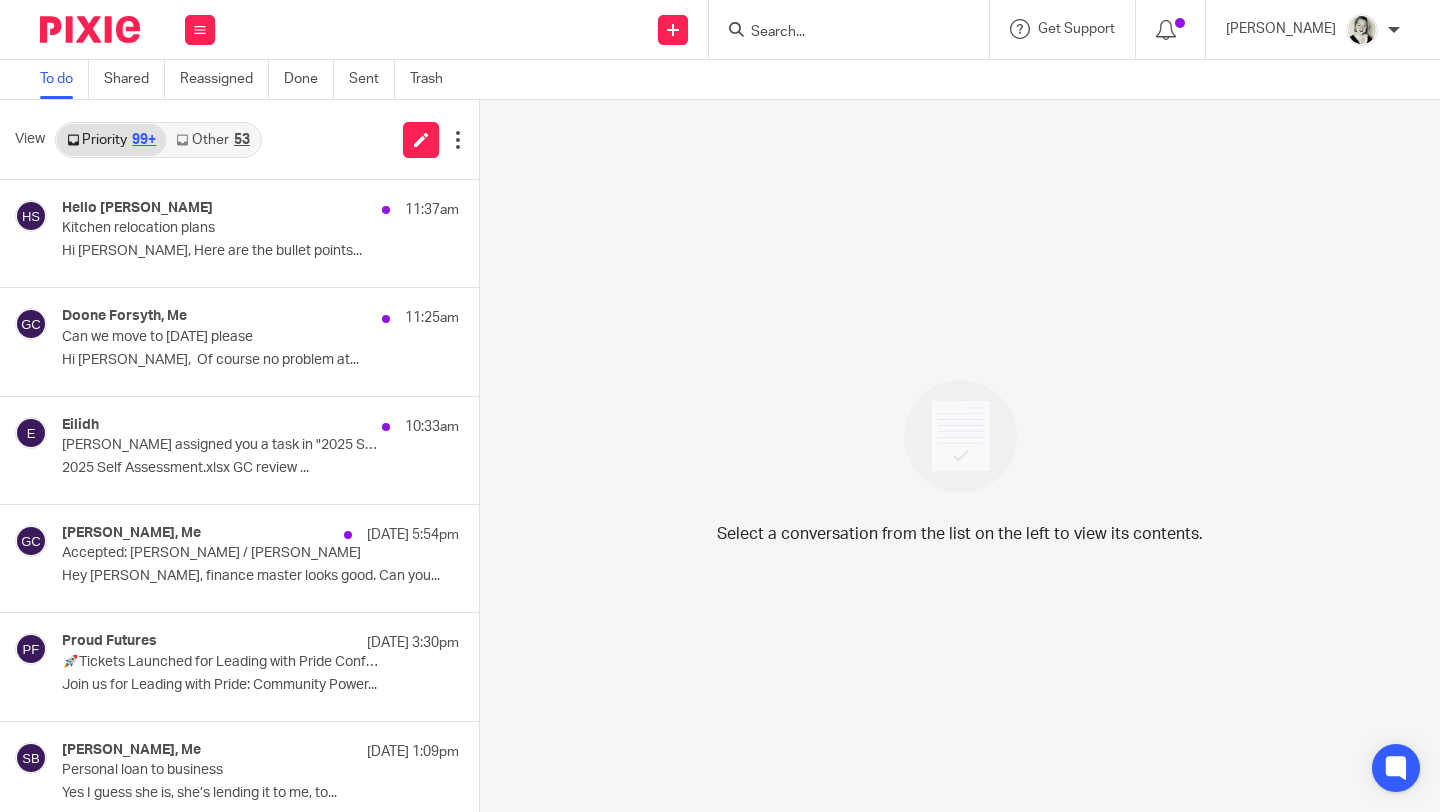 click at bounding box center (839, 33) 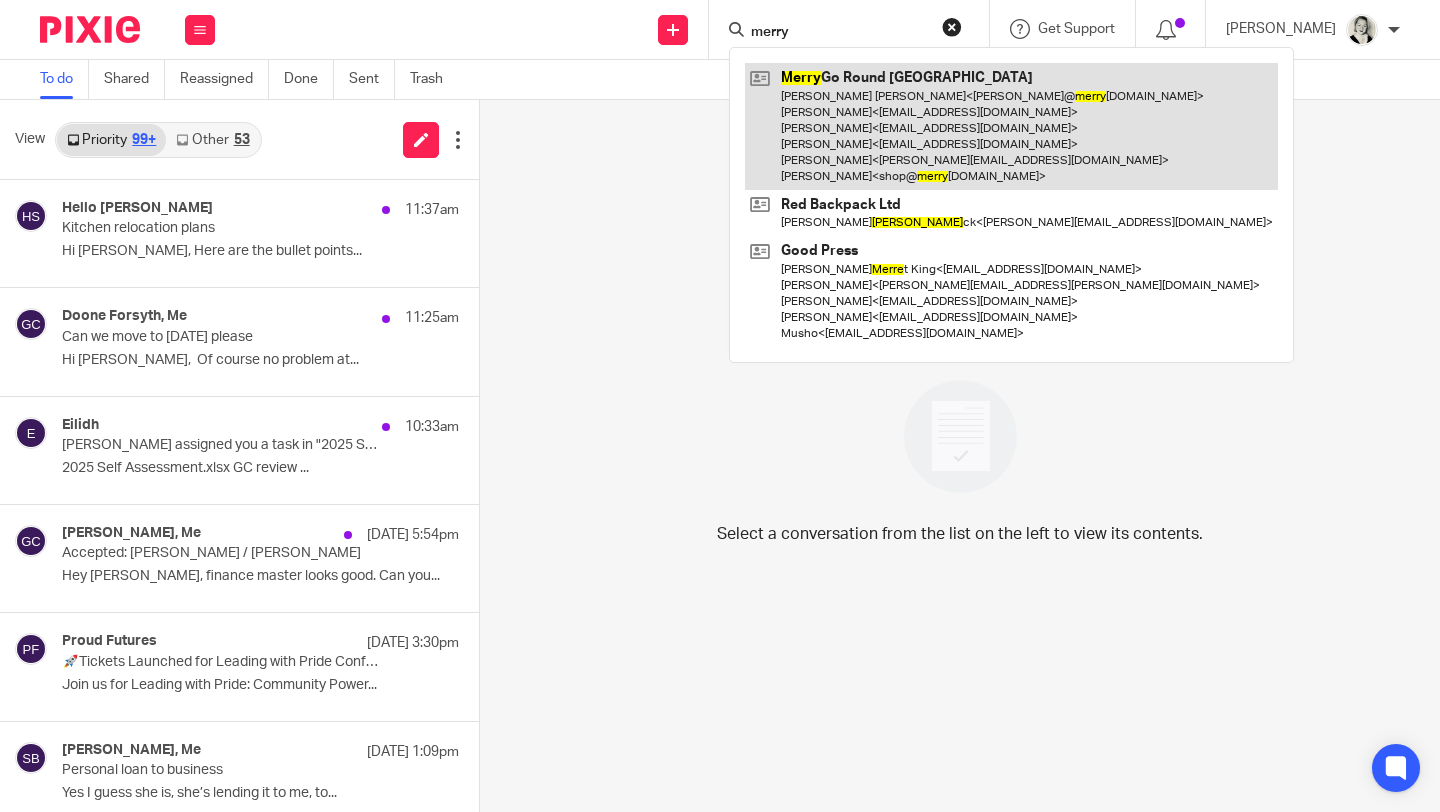 type on "merry" 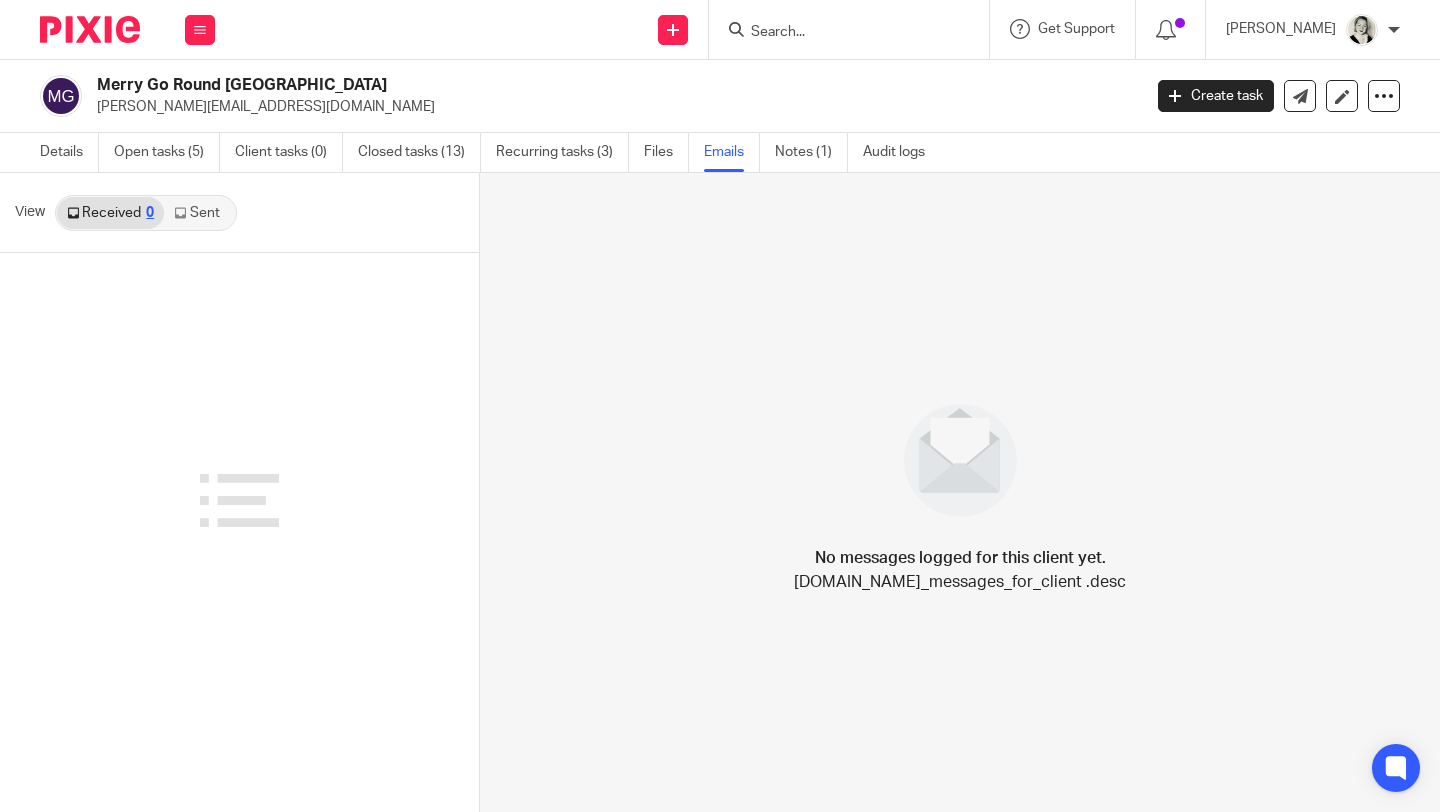 scroll, scrollTop: 0, scrollLeft: 0, axis: both 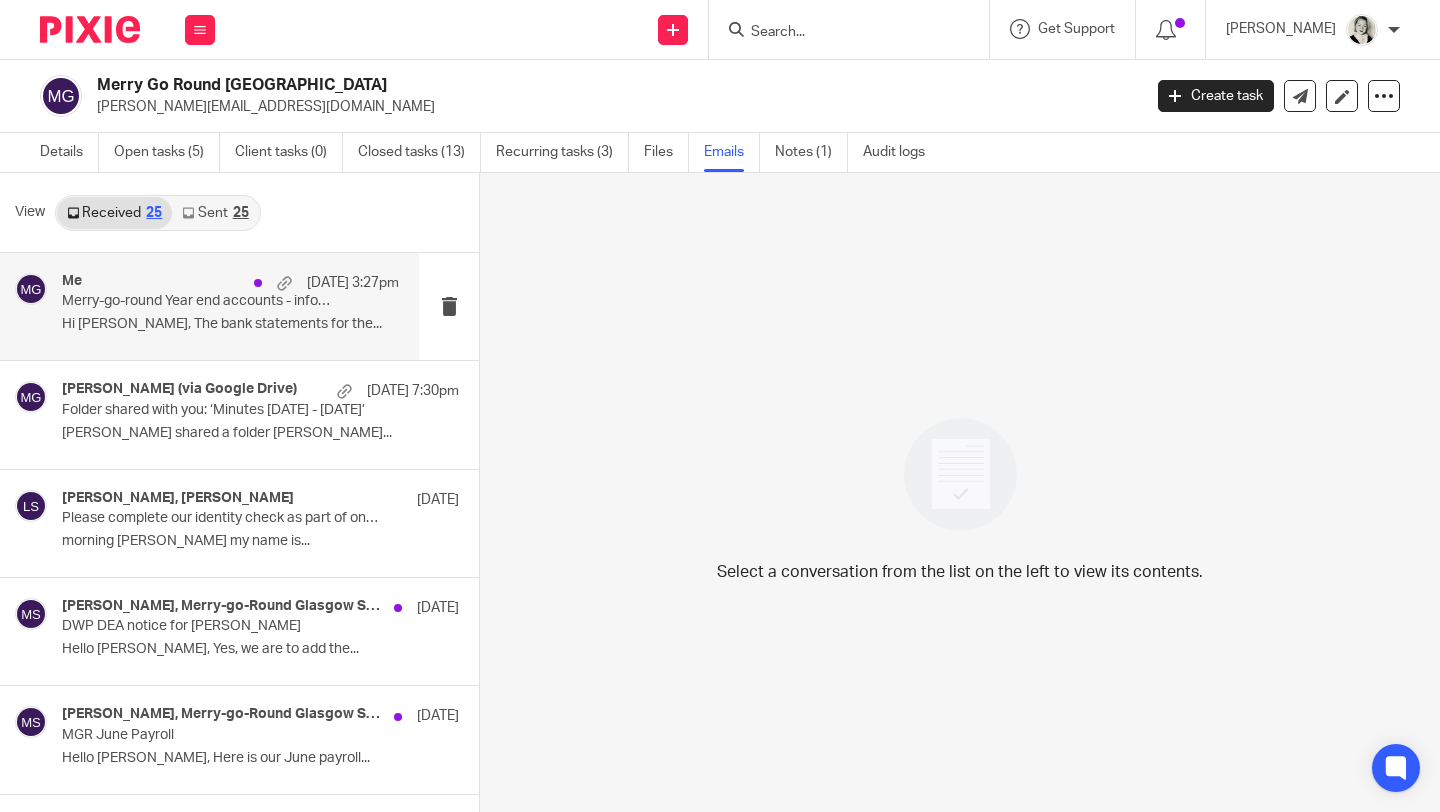 click on "Hi Gillian,     The bank statements for the..." at bounding box center (230, 324) 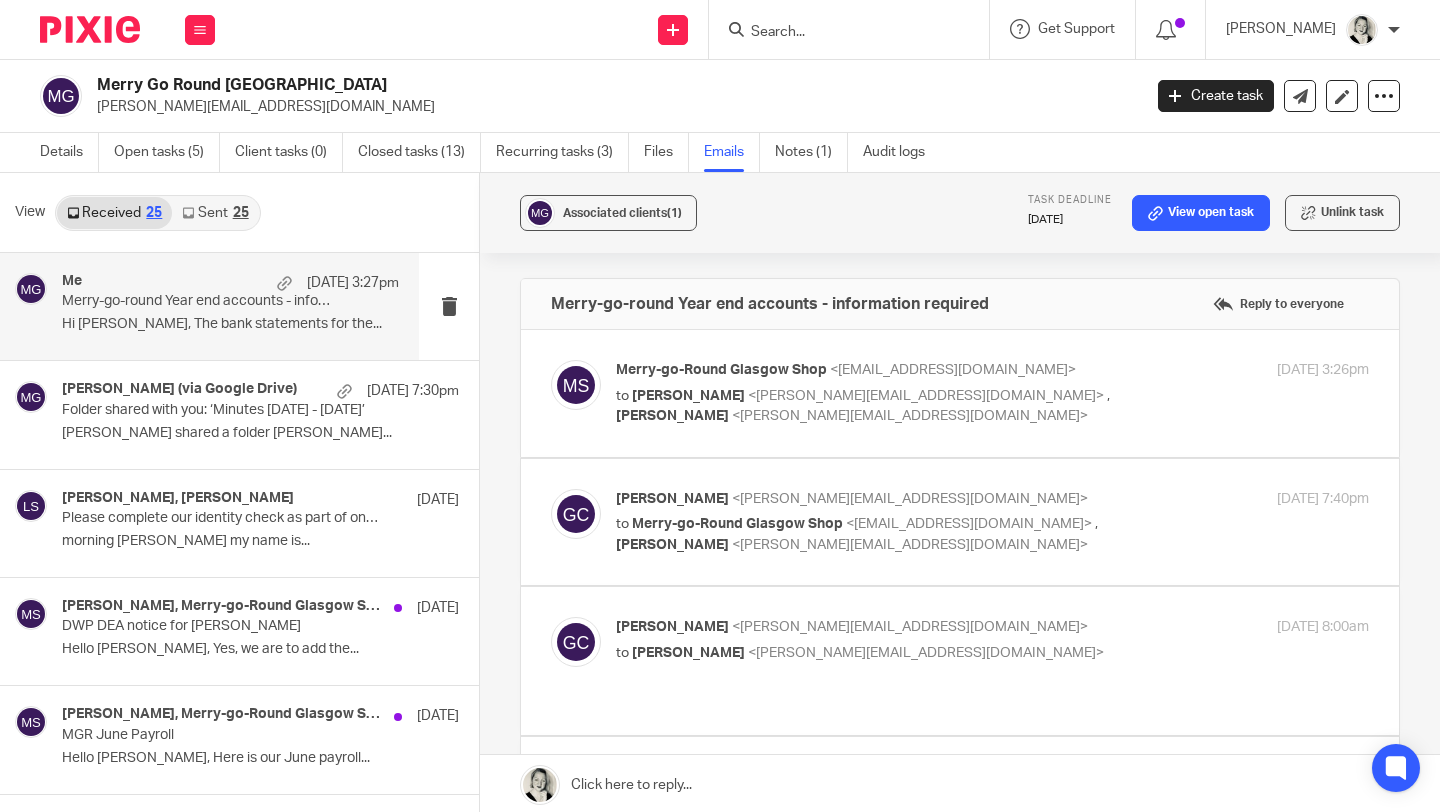 scroll, scrollTop: 0, scrollLeft: 0, axis: both 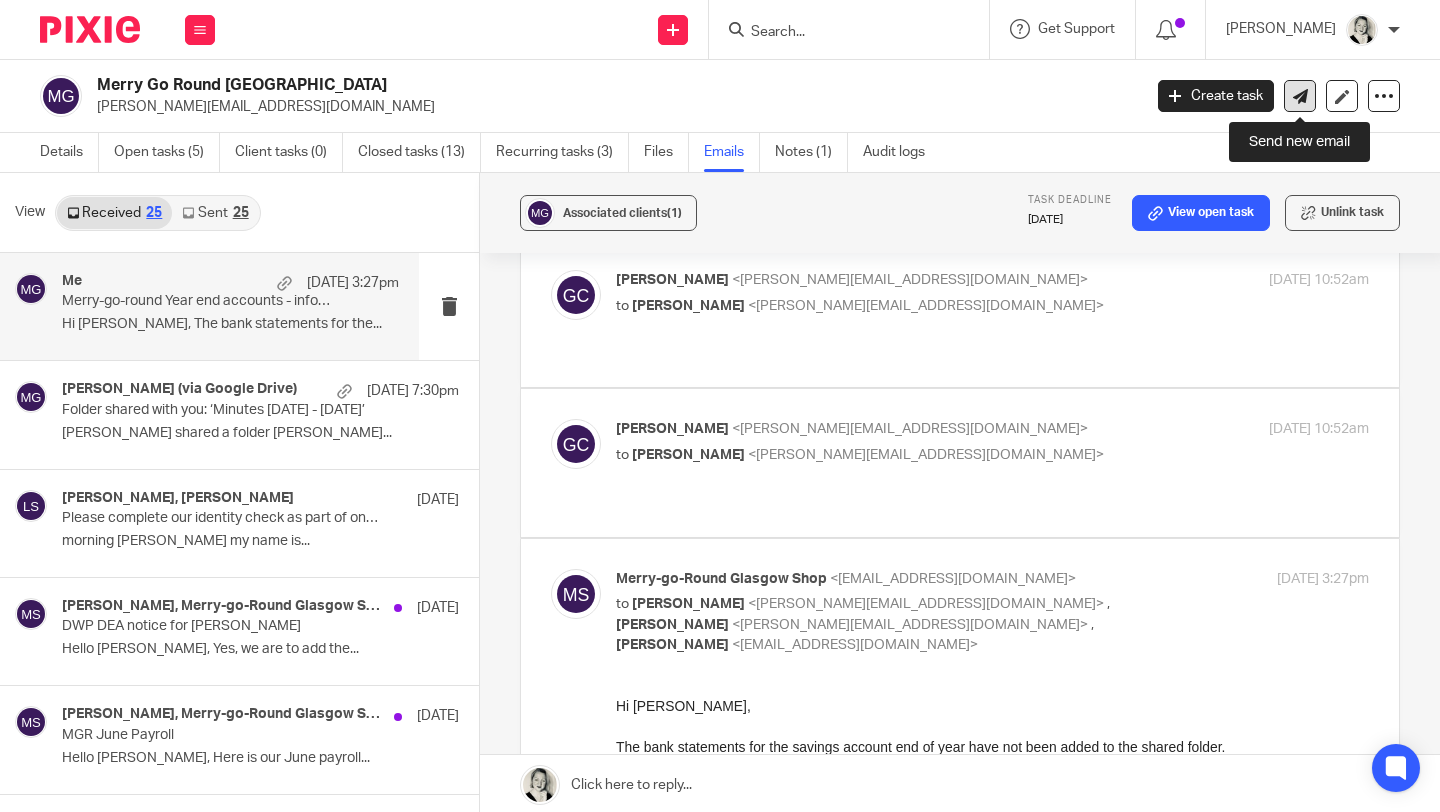 click at bounding box center [1300, 96] 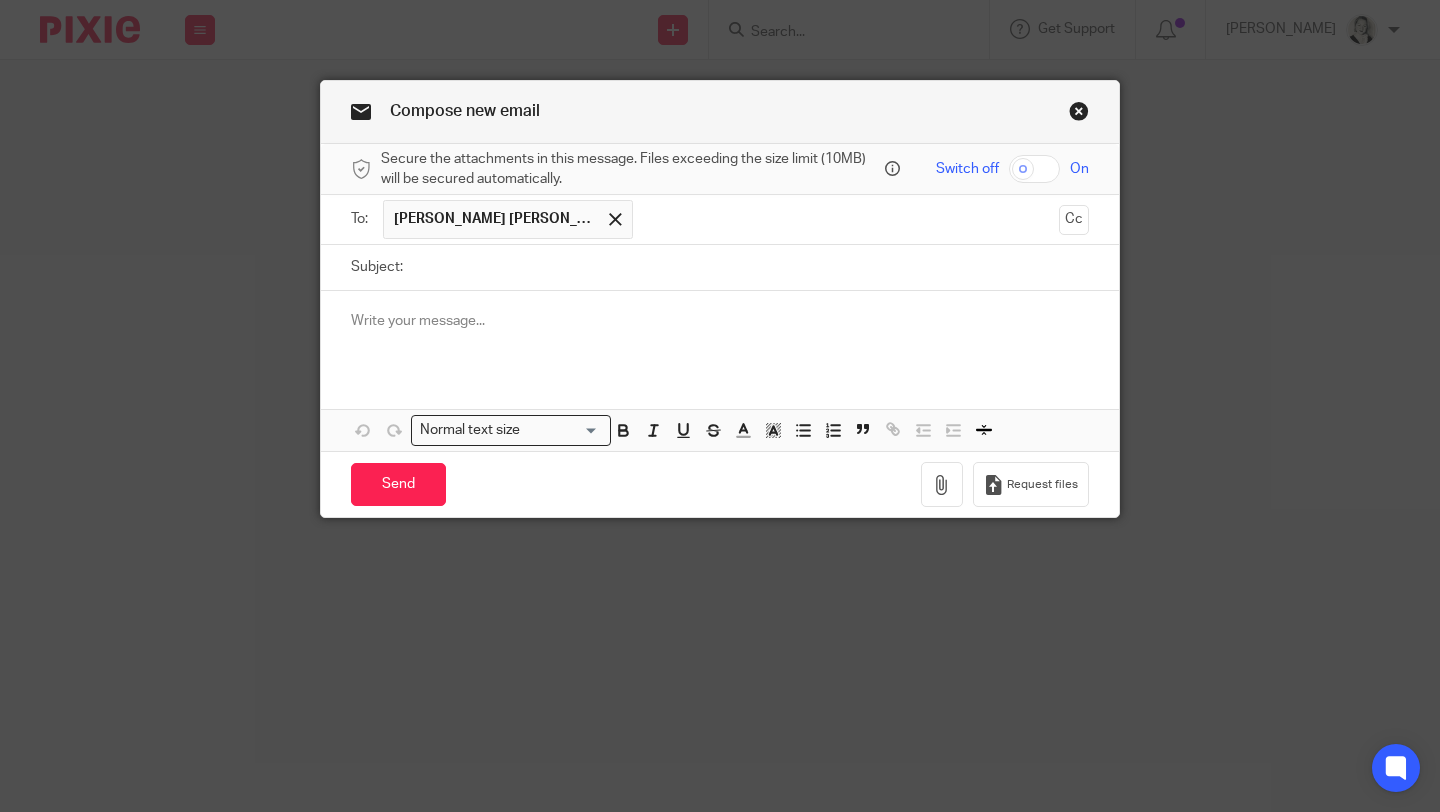 scroll, scrollTop: 0, scrollLeft: 0, axis: both 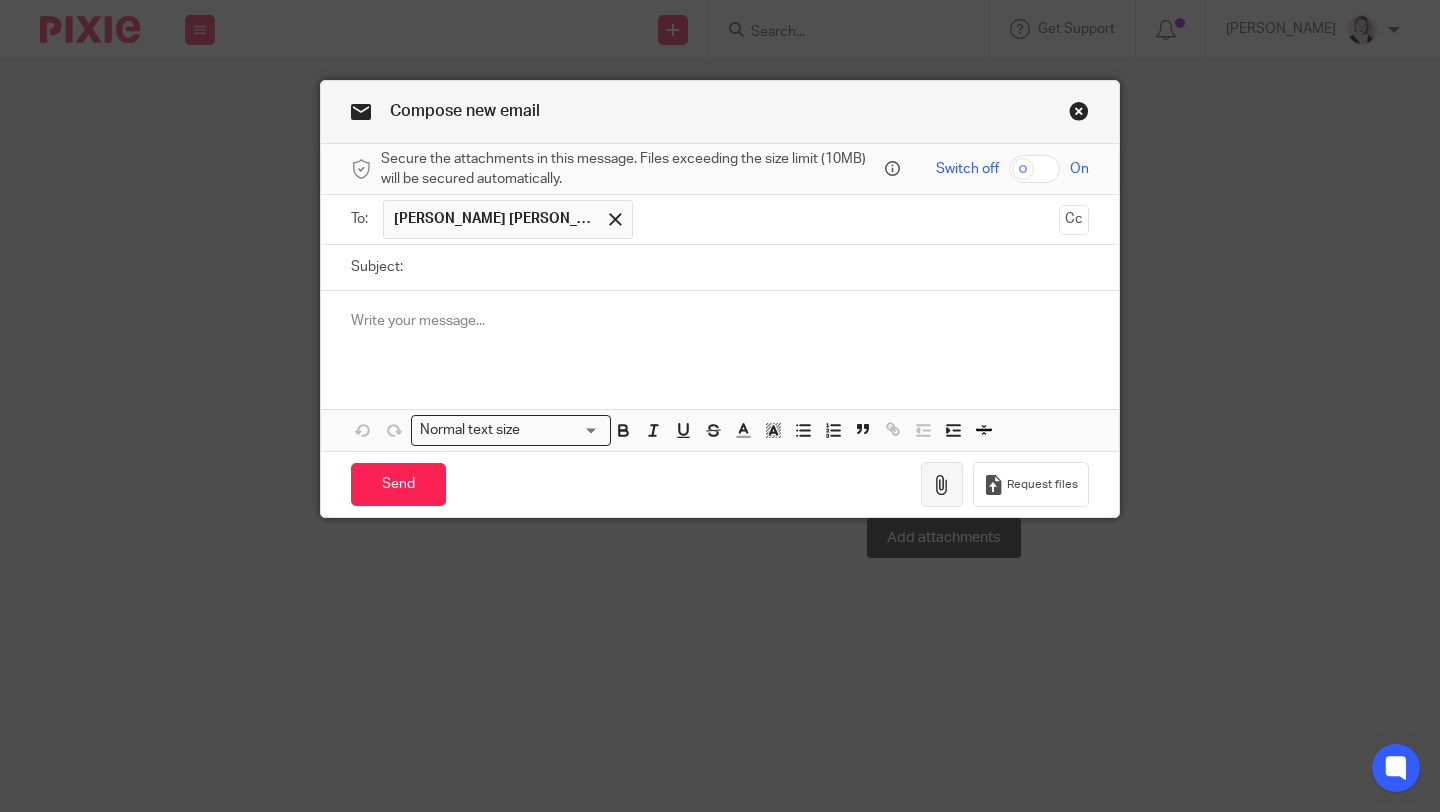 click at bounding box center (942, 485) 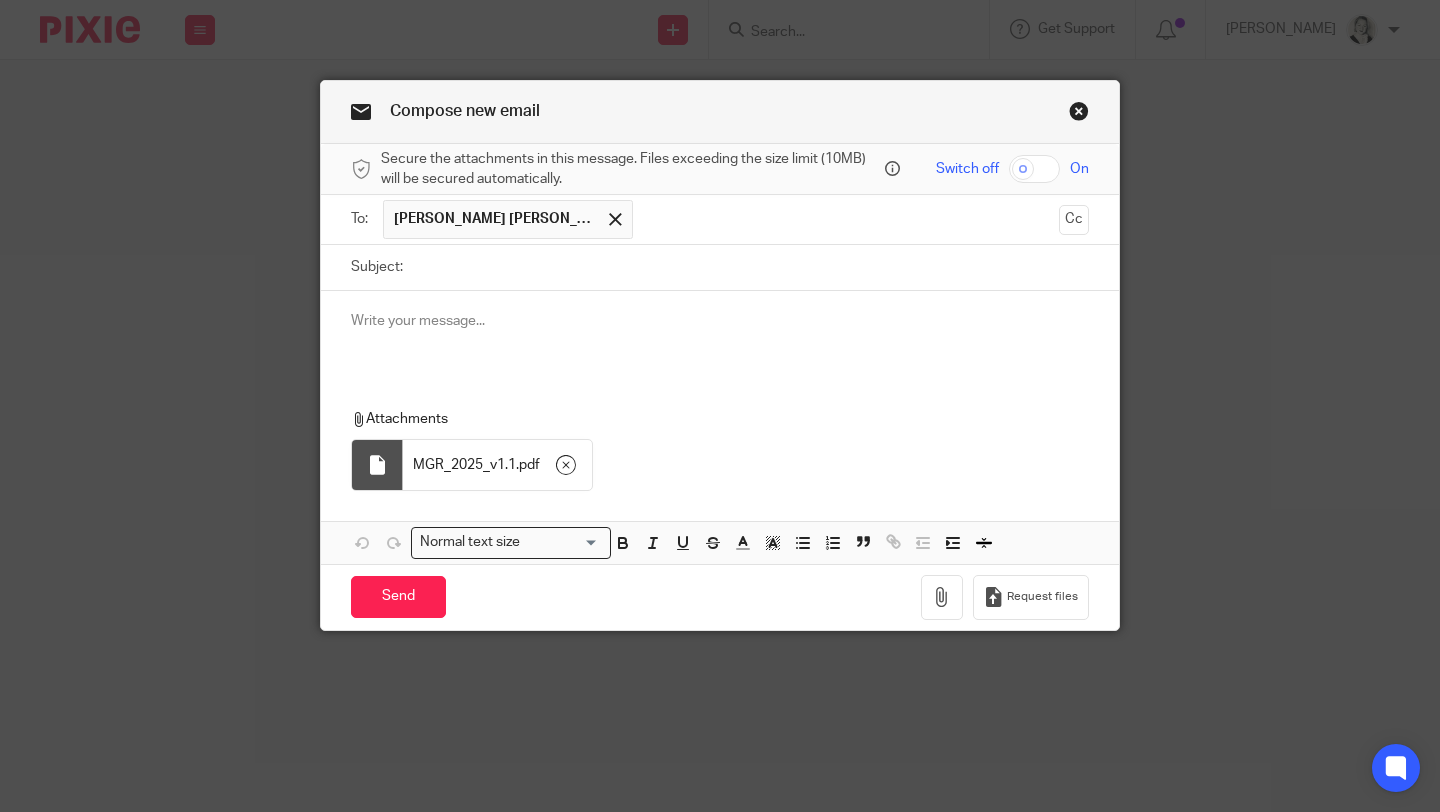 click at bounding box center [720, 321] 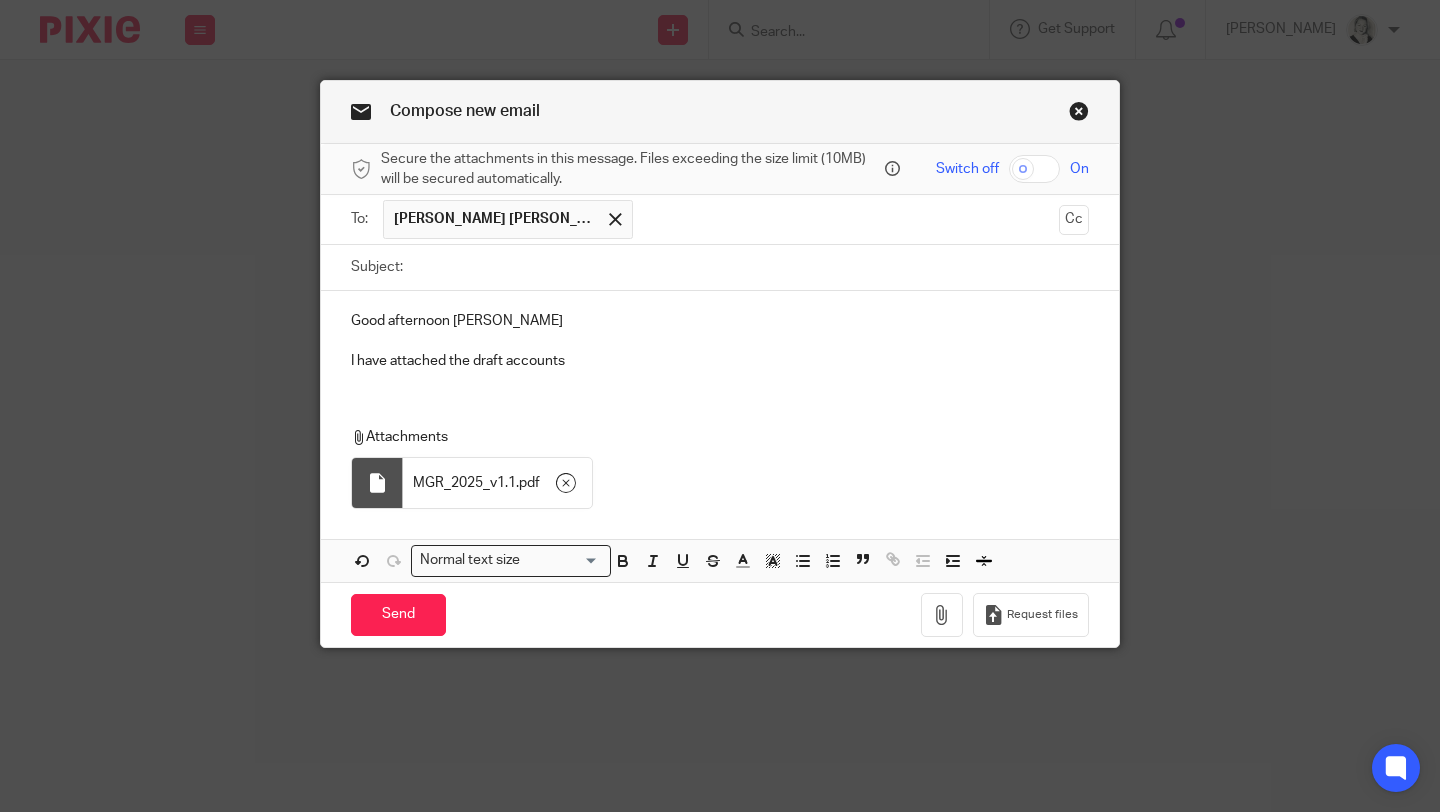 click on "I have attached the draft accounts" at bounding box center (720, 361) 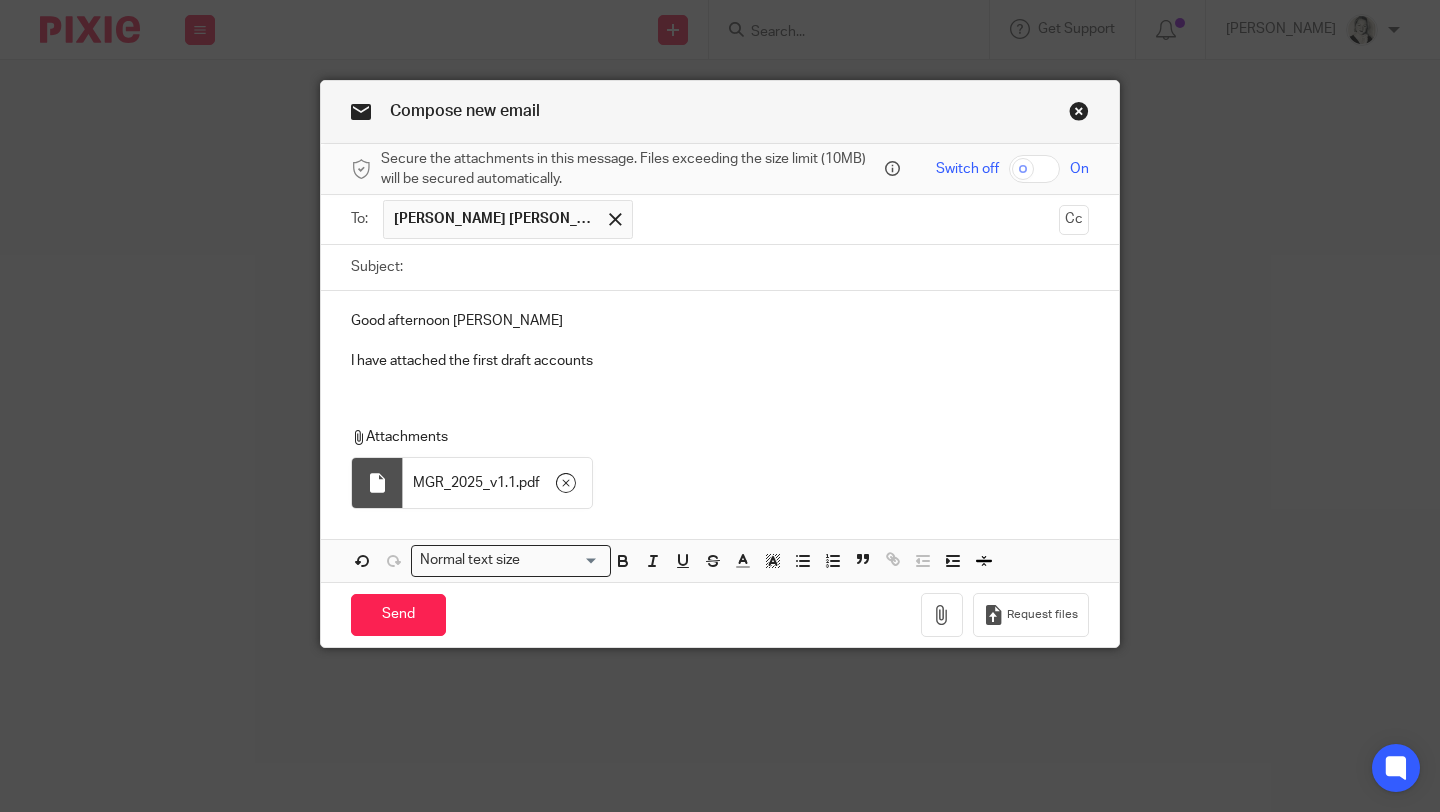 click on "I have attached the first draft accounts" at bounding box center [720, 361] 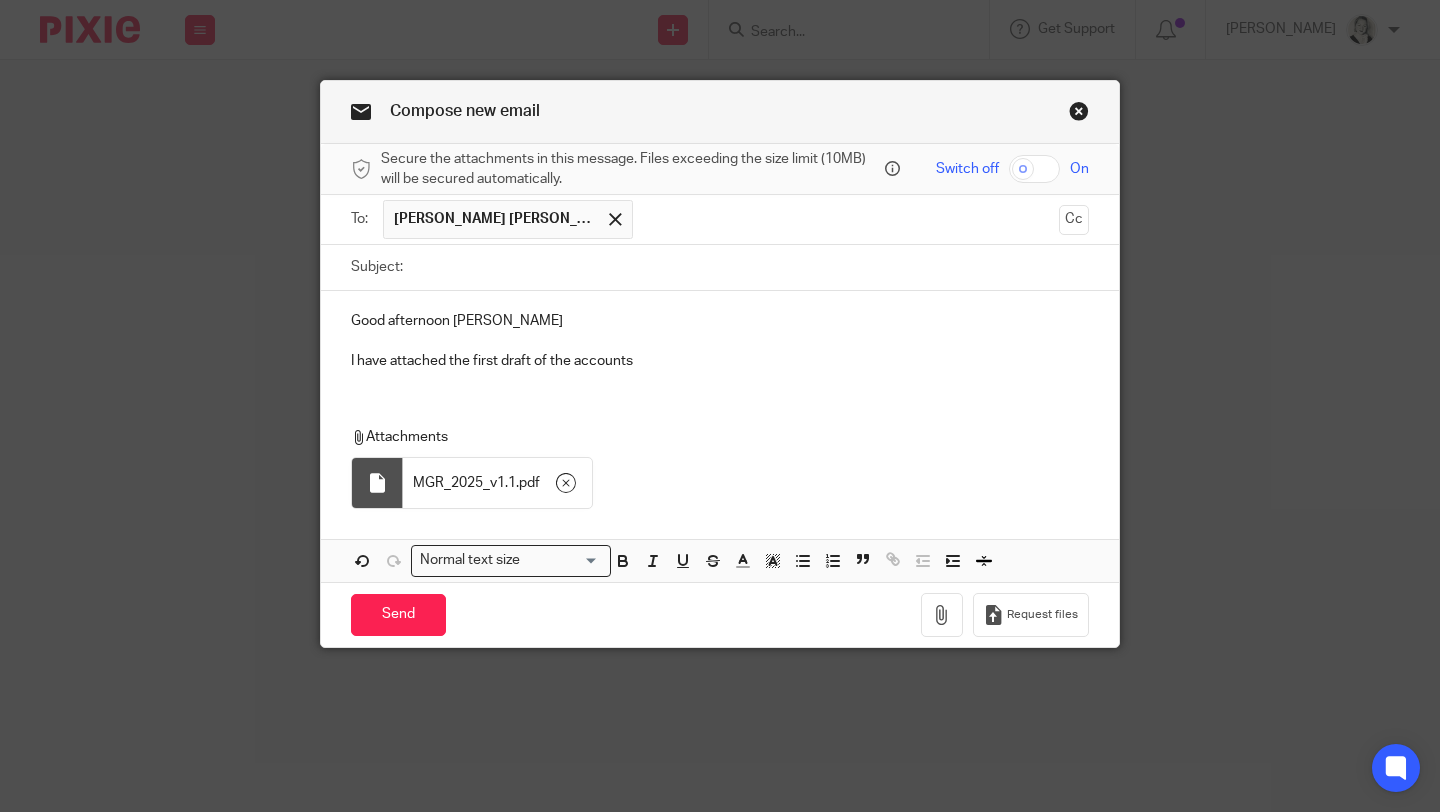 click on "I have attached the first draft of the accounts" at bounding box center [720, 361] 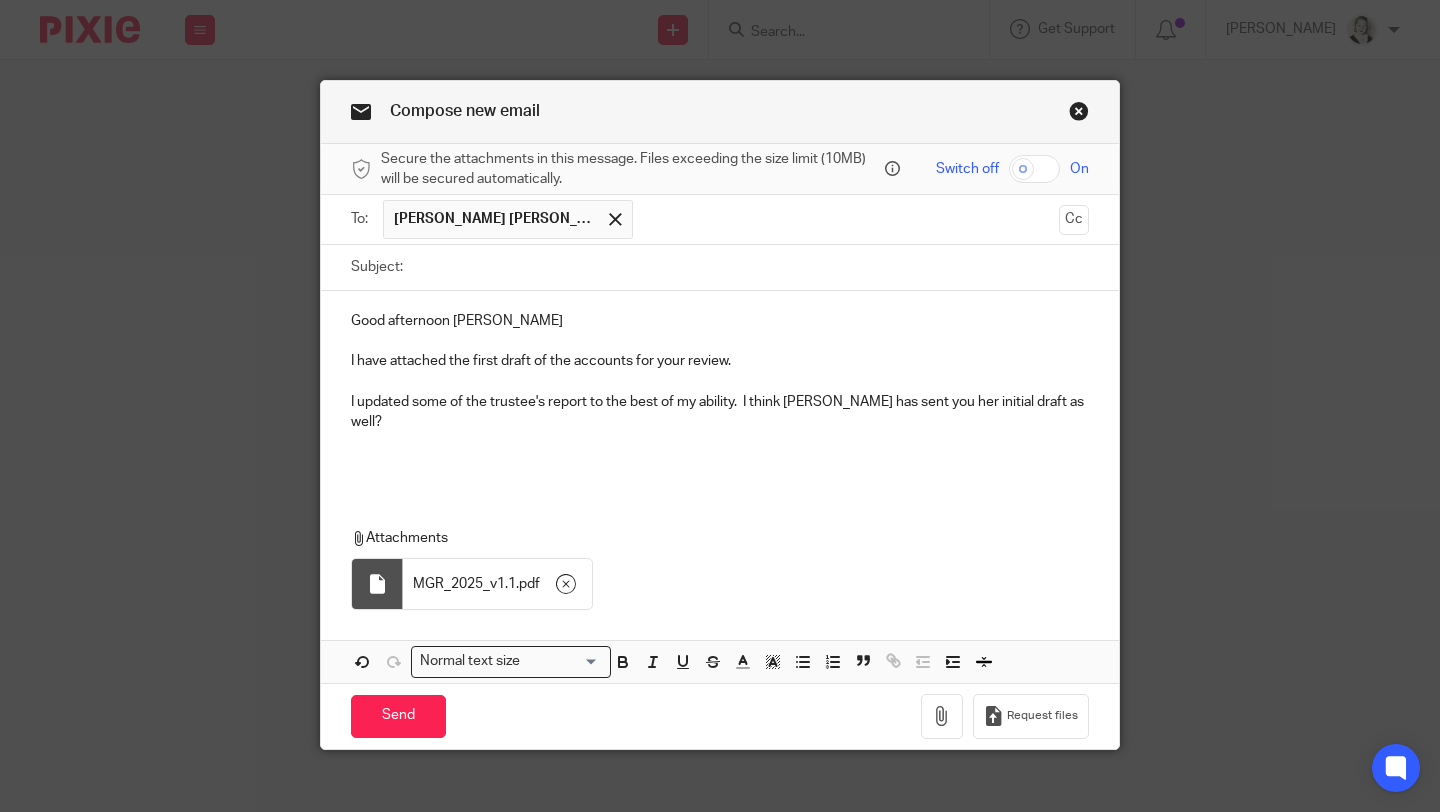 click on "Good afternoon Sam I have attached the first draft of the accounts for your review.  I updated some of the trustee's report to the best of my ability.  I think Laura has sent you her initial draft as well?           Attachments
MGR_2025_v1.1 . pdf
Normal text size
Loading...
Remove
Edit" at bounding box center (720, 487) 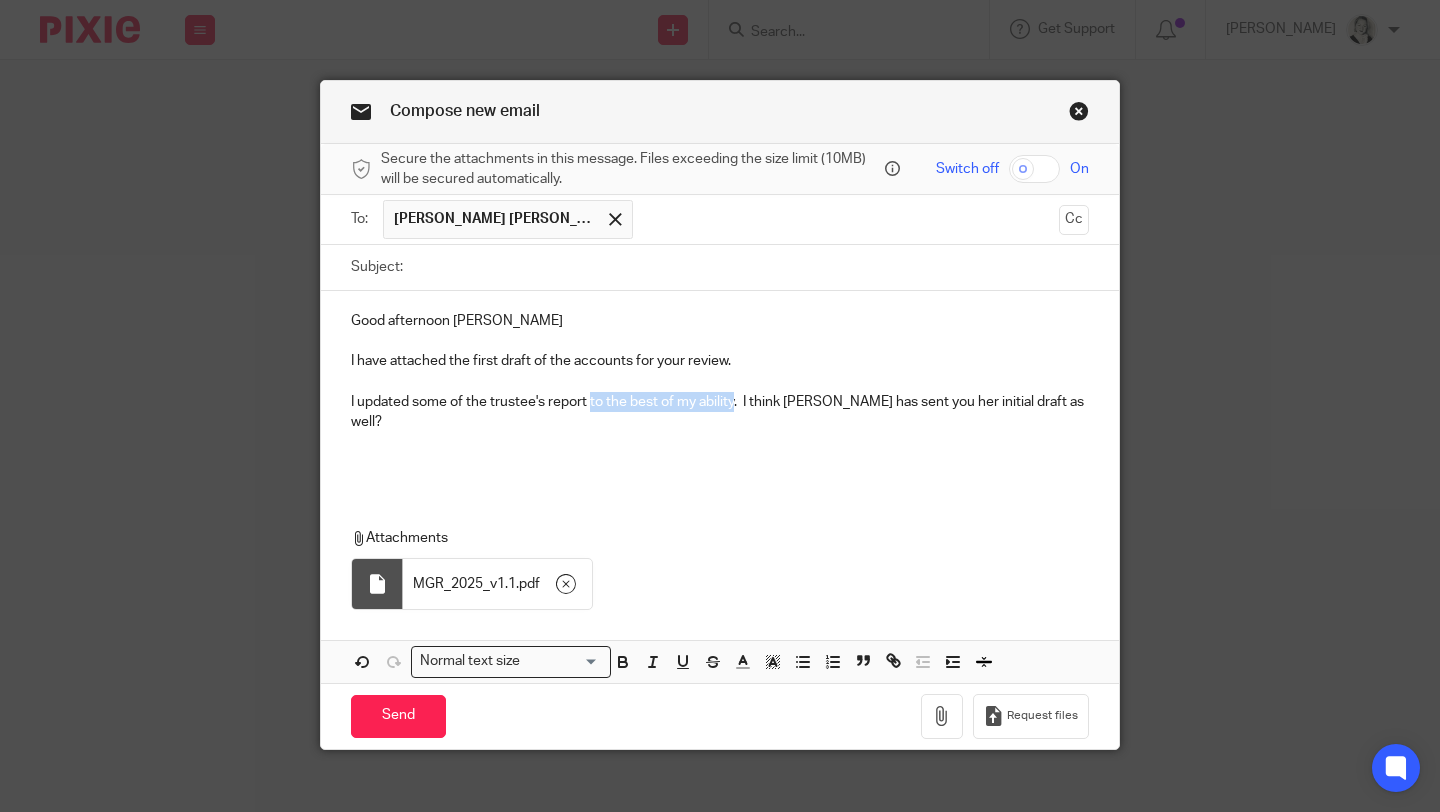 drag, startPoint x: 738, startPoint y: 402, endPoint x: 592, endPoint y: 407, distance: 146.08559 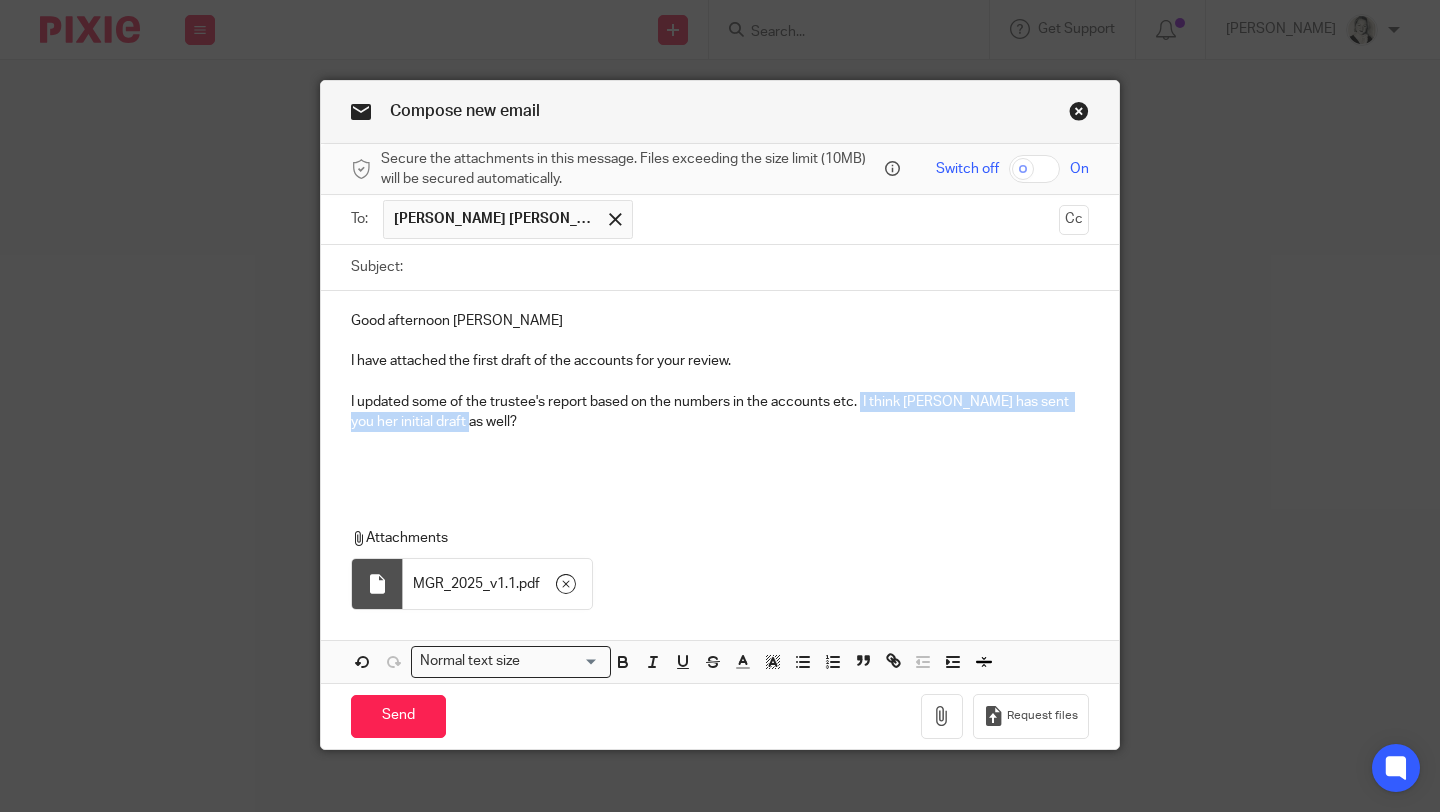 drag, startPoint x: 874, startPoint y: 432, endPoint x: 861, endPoint y: 399, distance: 35.468296 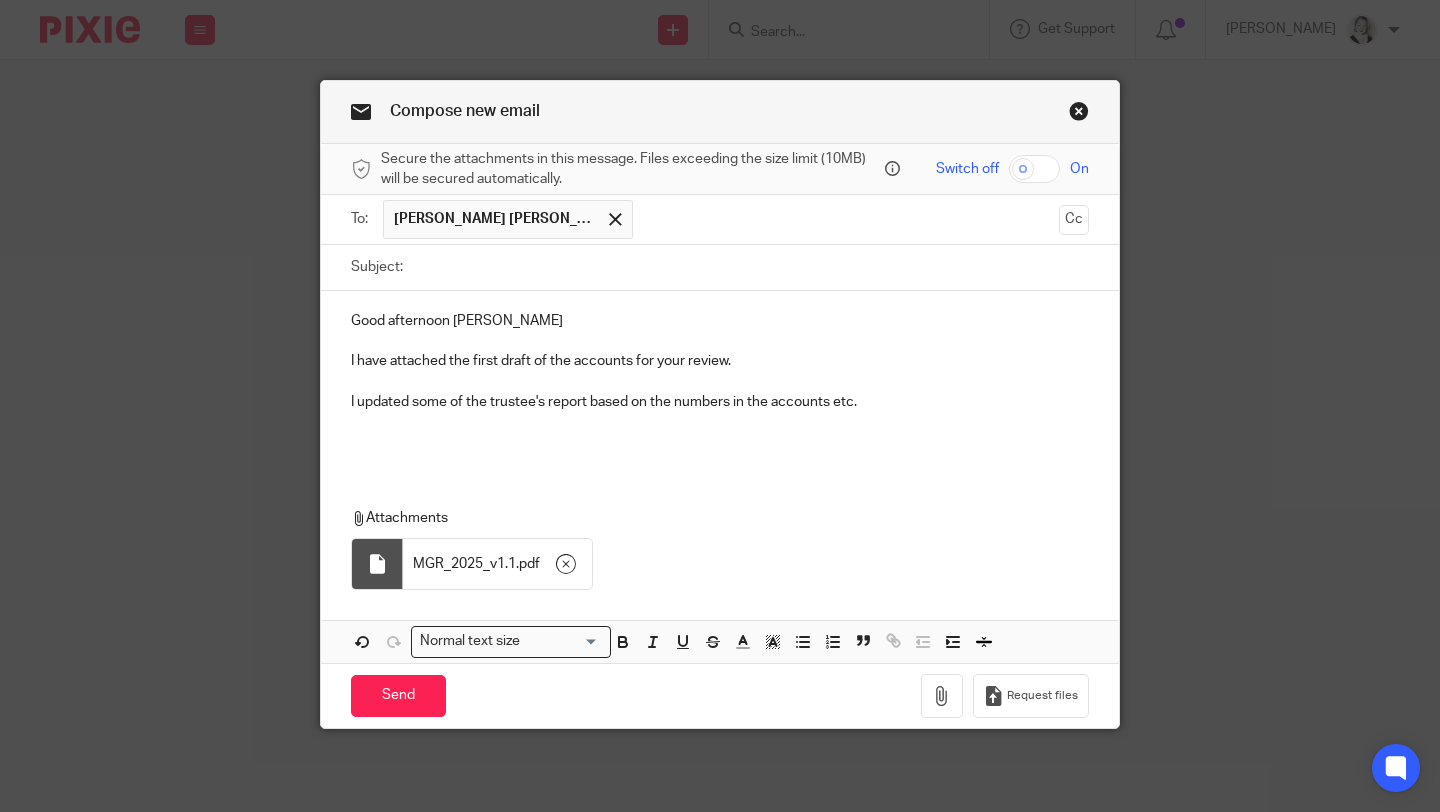 click on "I have attached the first draft of the accounts for your review." at bounding box center [720, 361] 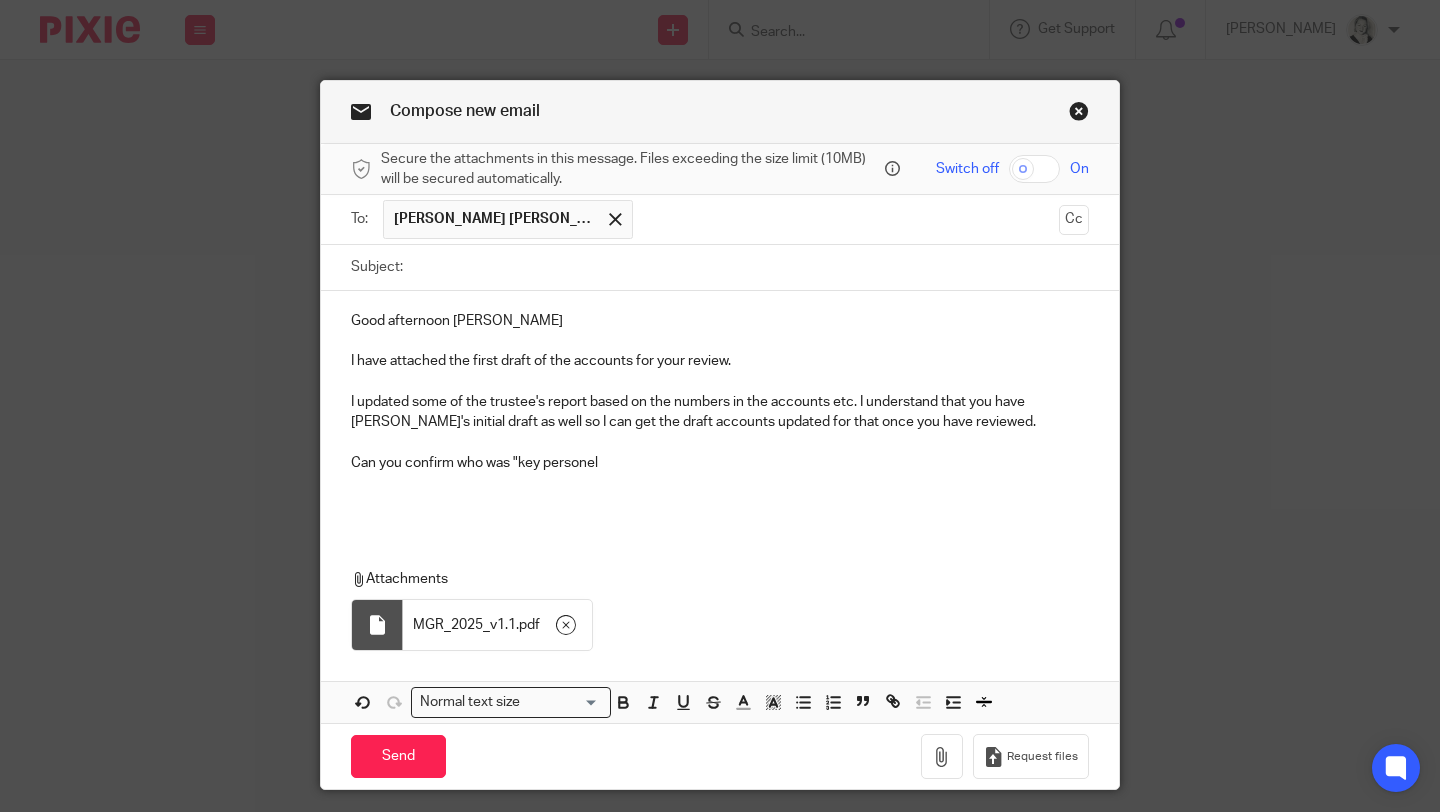 drag, startPoint x: 956, startPoint y: 466, endPoint x: 358, endPoint y: 460, distance: 598.0301 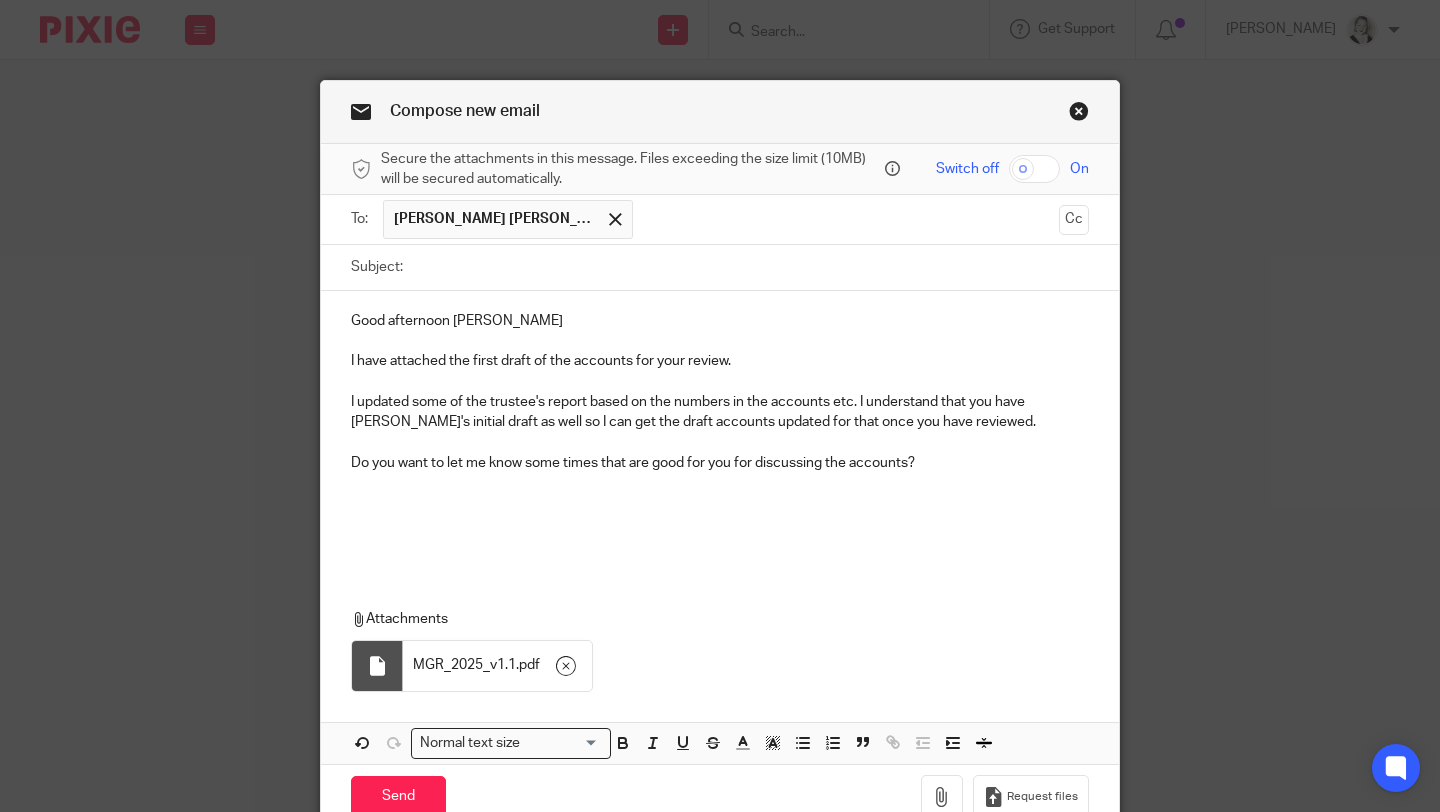 click on "Subject:" at bounding box center (751, 267) 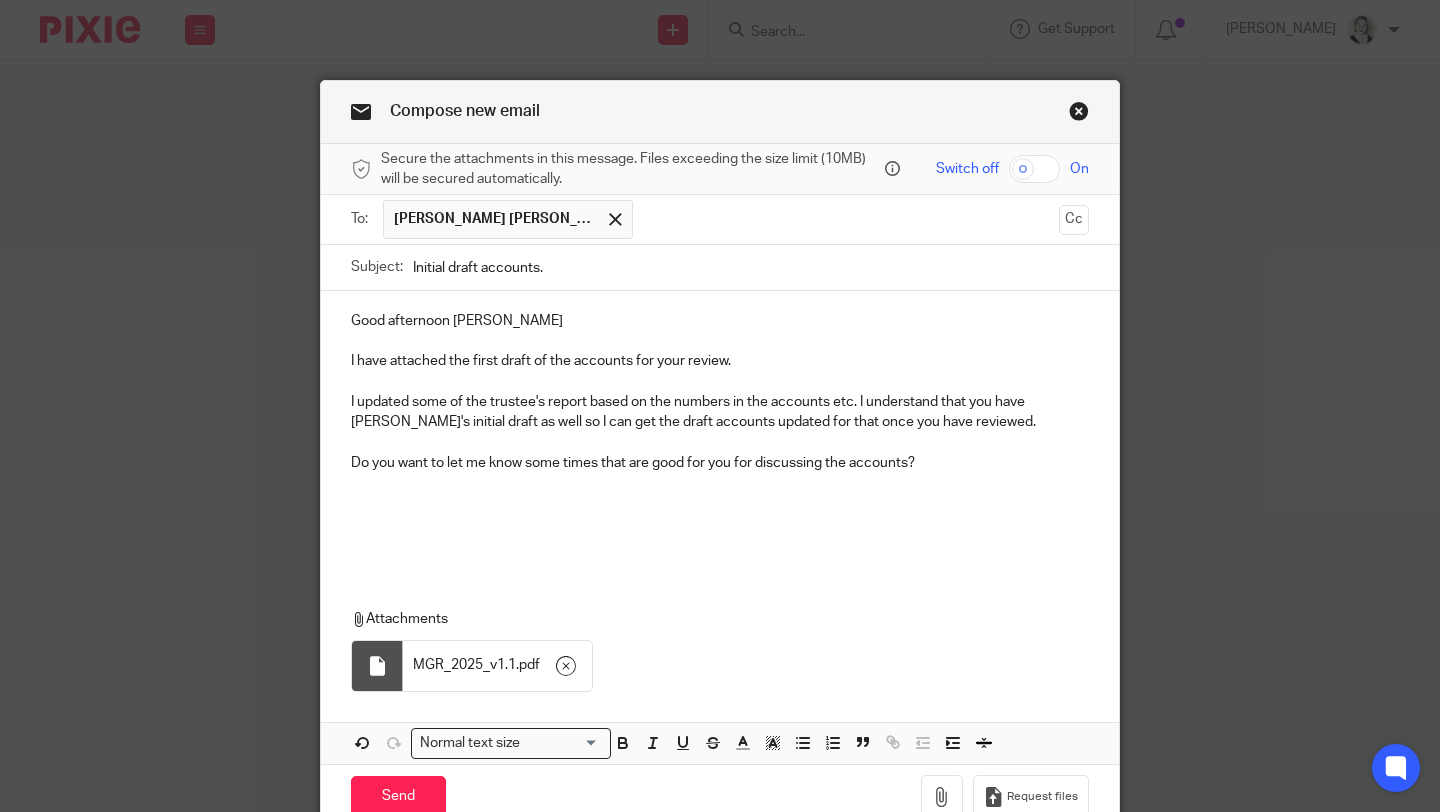 type on "Initial draft accounts." 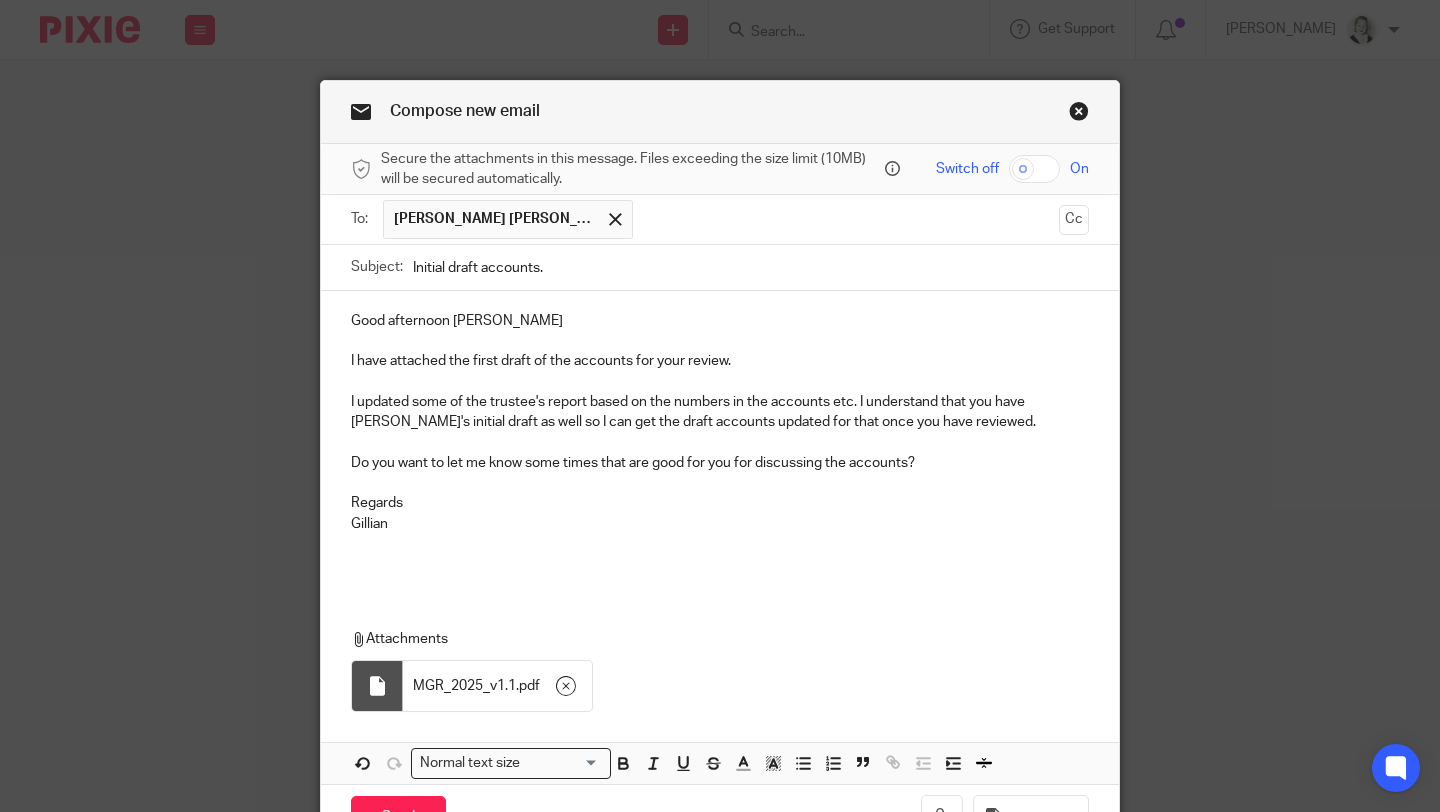 click on "Gillian" at bounding box center (720, 524) 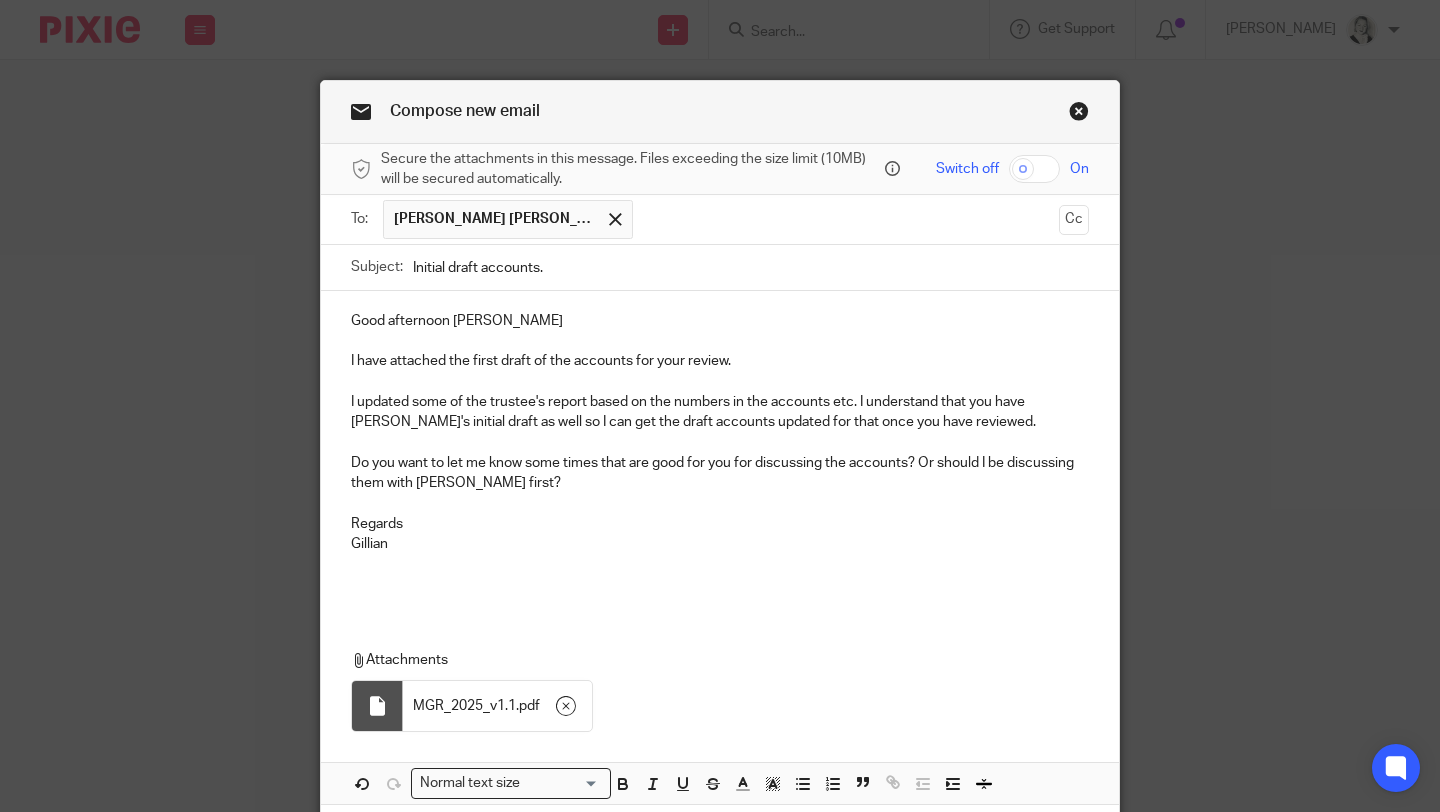 click at bounding box center [720, 564] 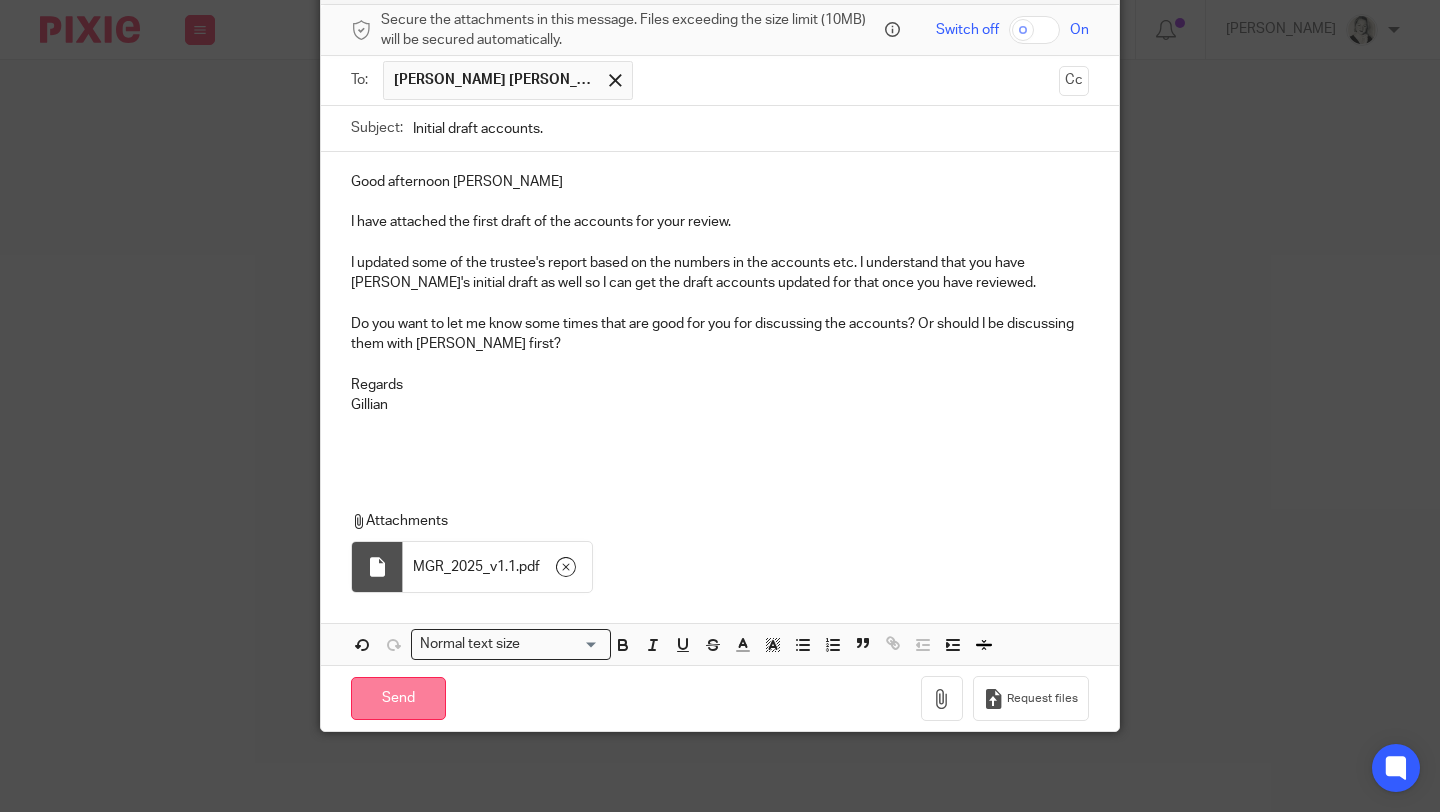 click on "Send" at bounding box center (398, 698) 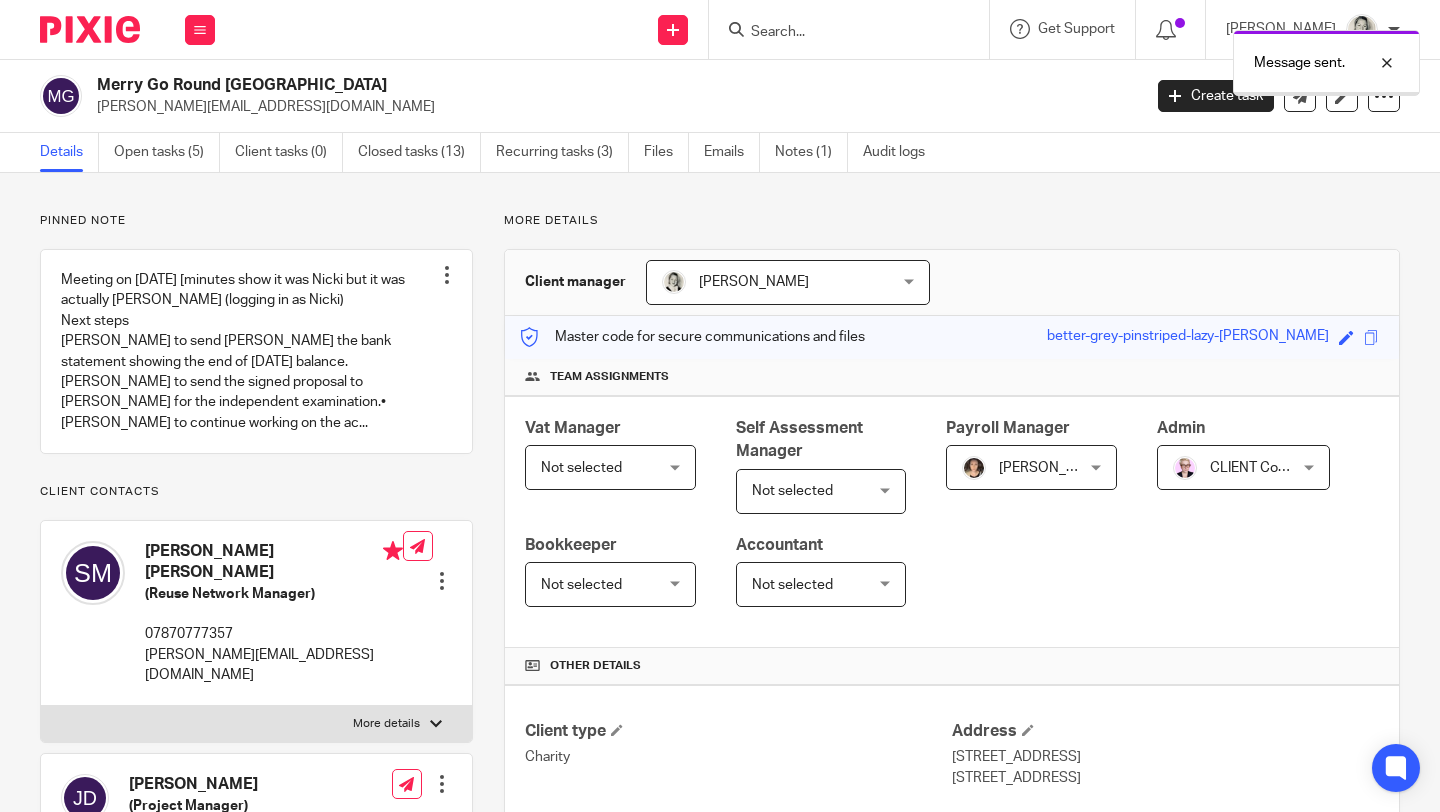 scroll, scrollTop: 0, scrollLeft: 0, axis: both 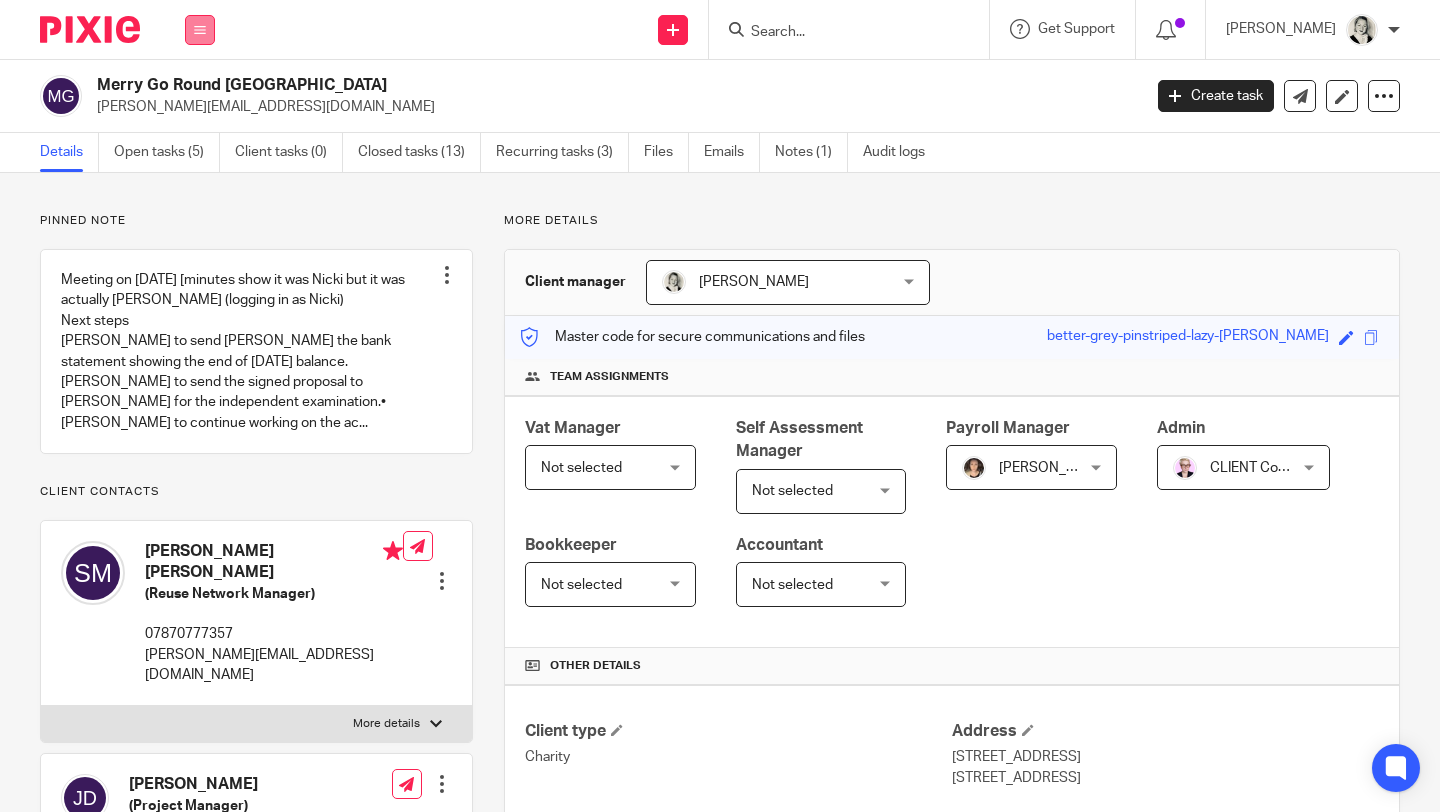 click at bounding box center [200, 30] 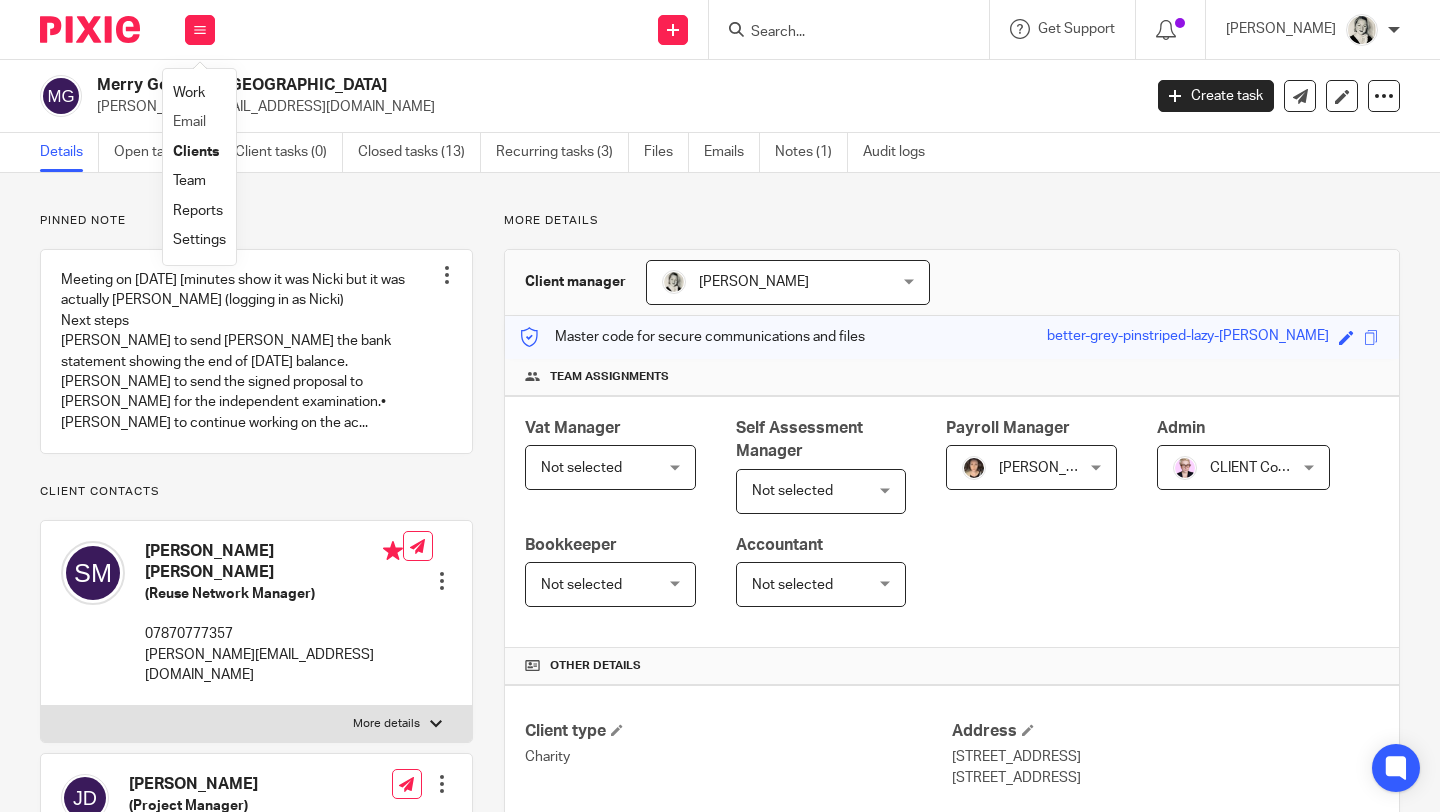click on "Email" at bounding box center (199, 122) 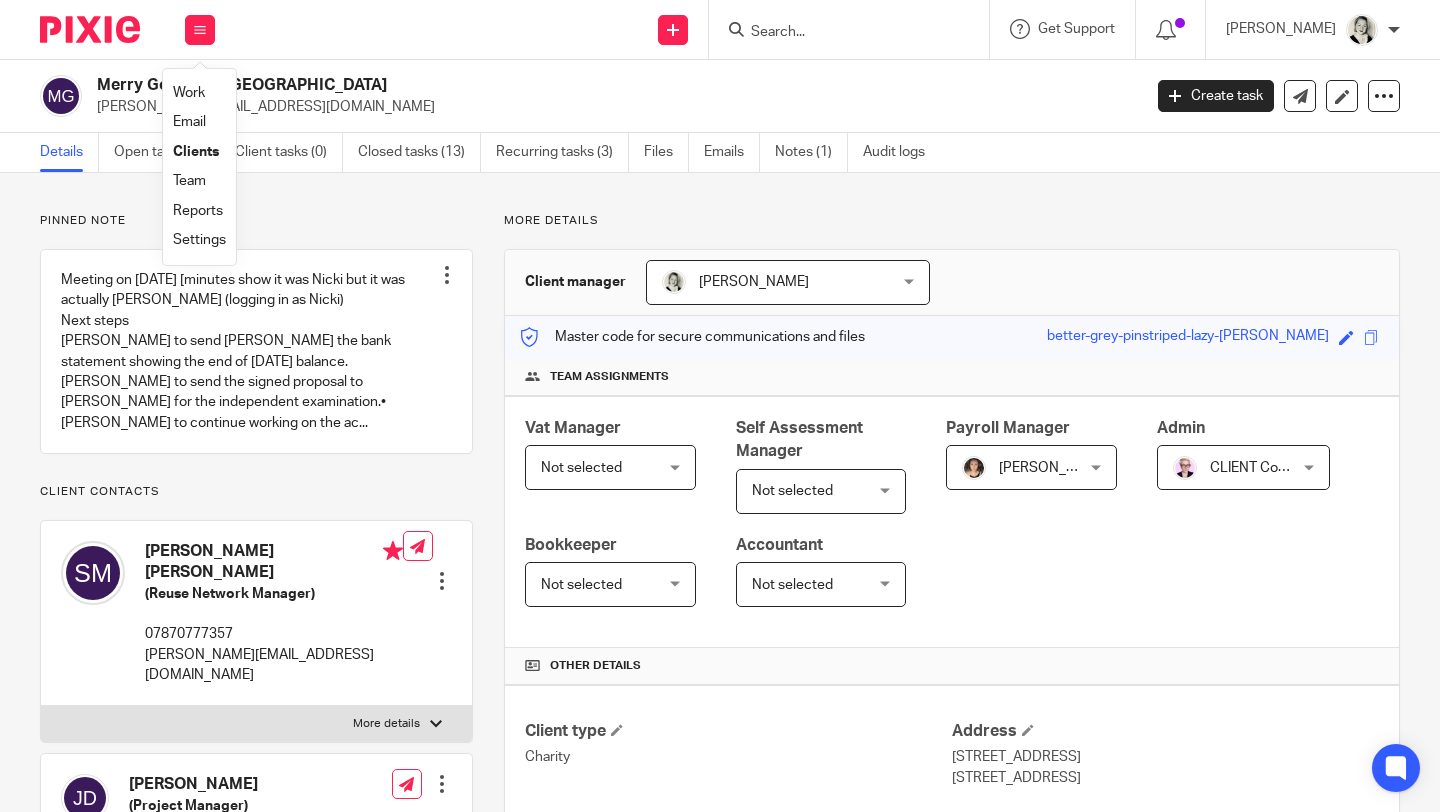 click on "Email" at bounding box center [189, 122] 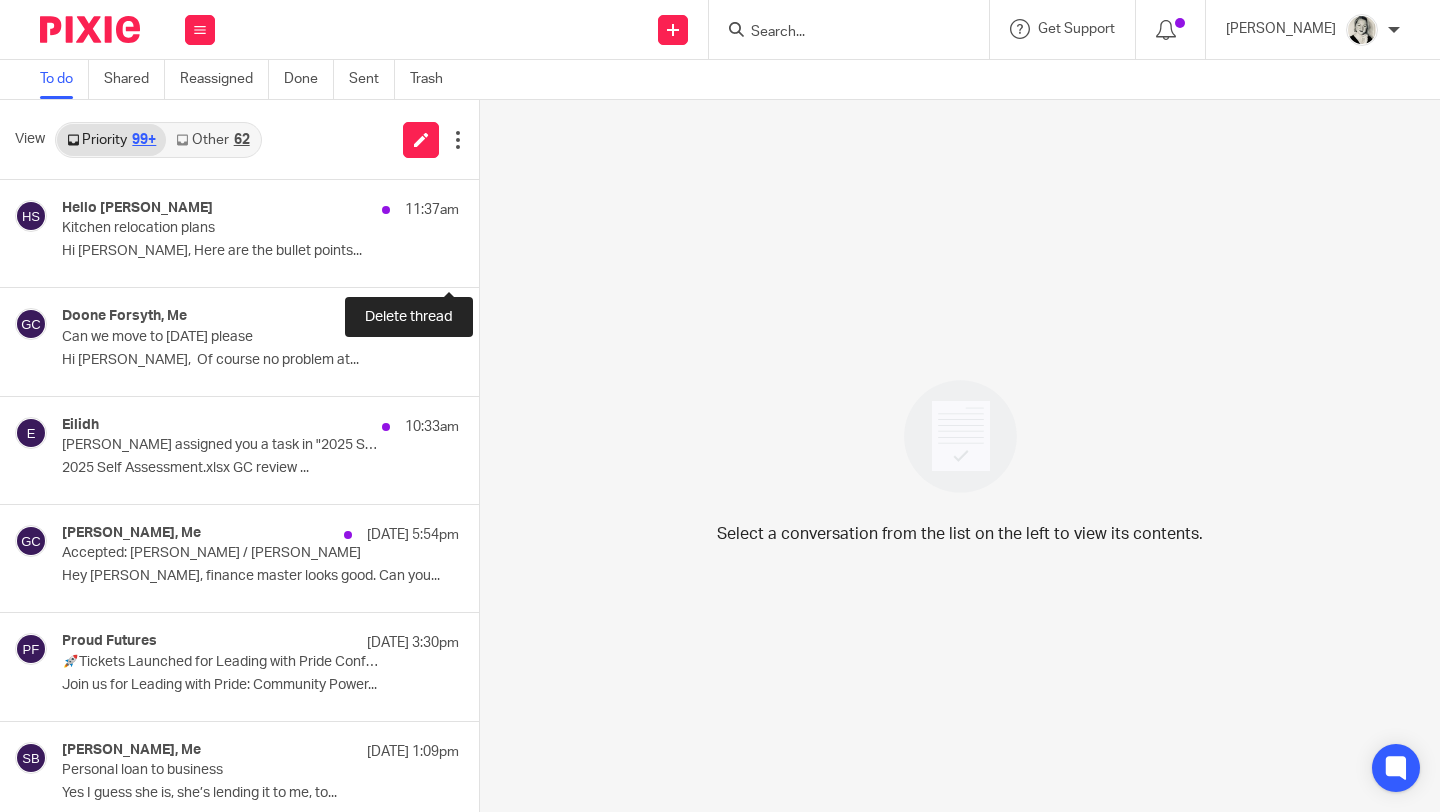 scroll, scrollTop: 0, scrollLeft: 0, axis: both 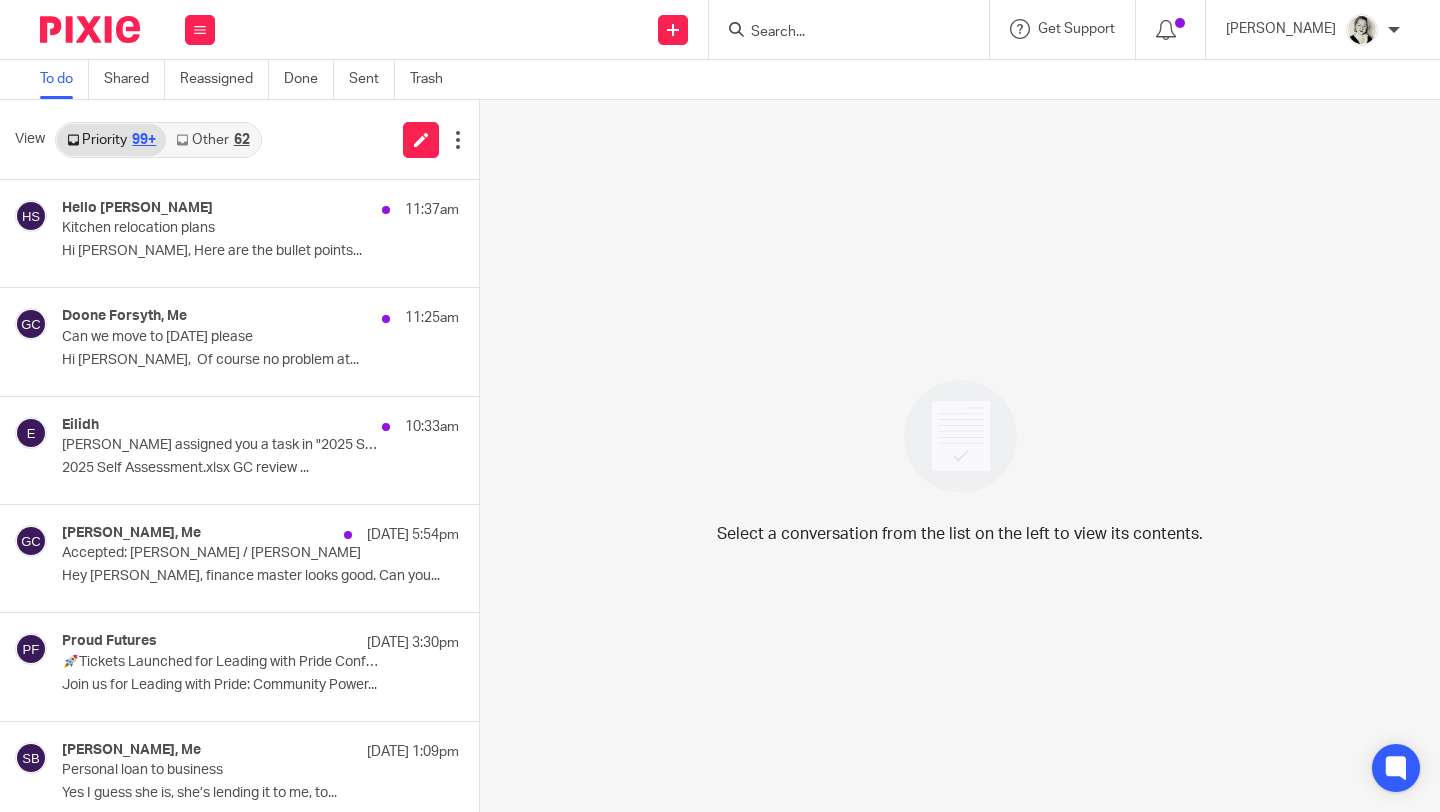 click on "View
Priority
99+
Other
62" at bounding box center [239, 140] 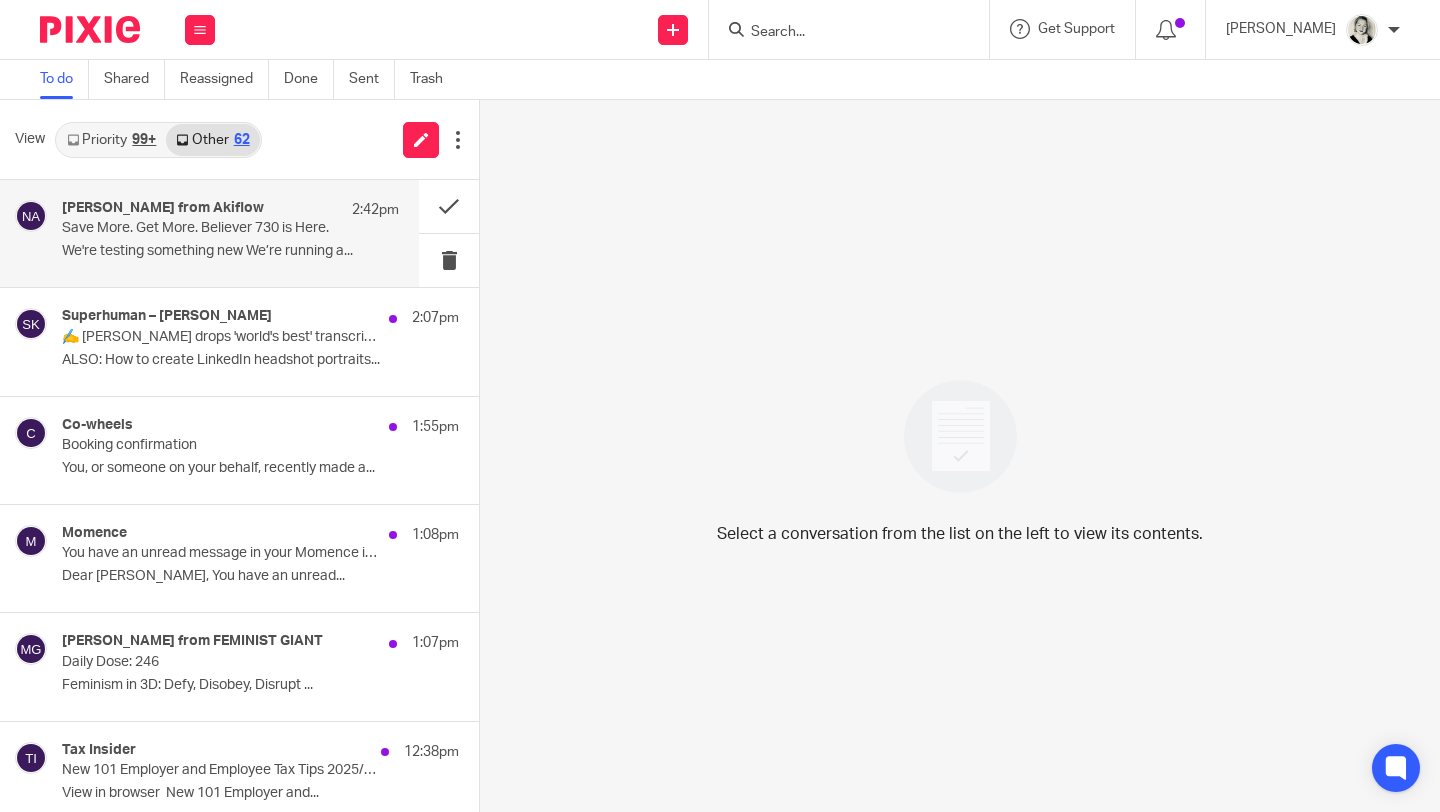 click on "[PERSON_NAME] from Akiflow
2:42pm" at bounding box center [230, 210] 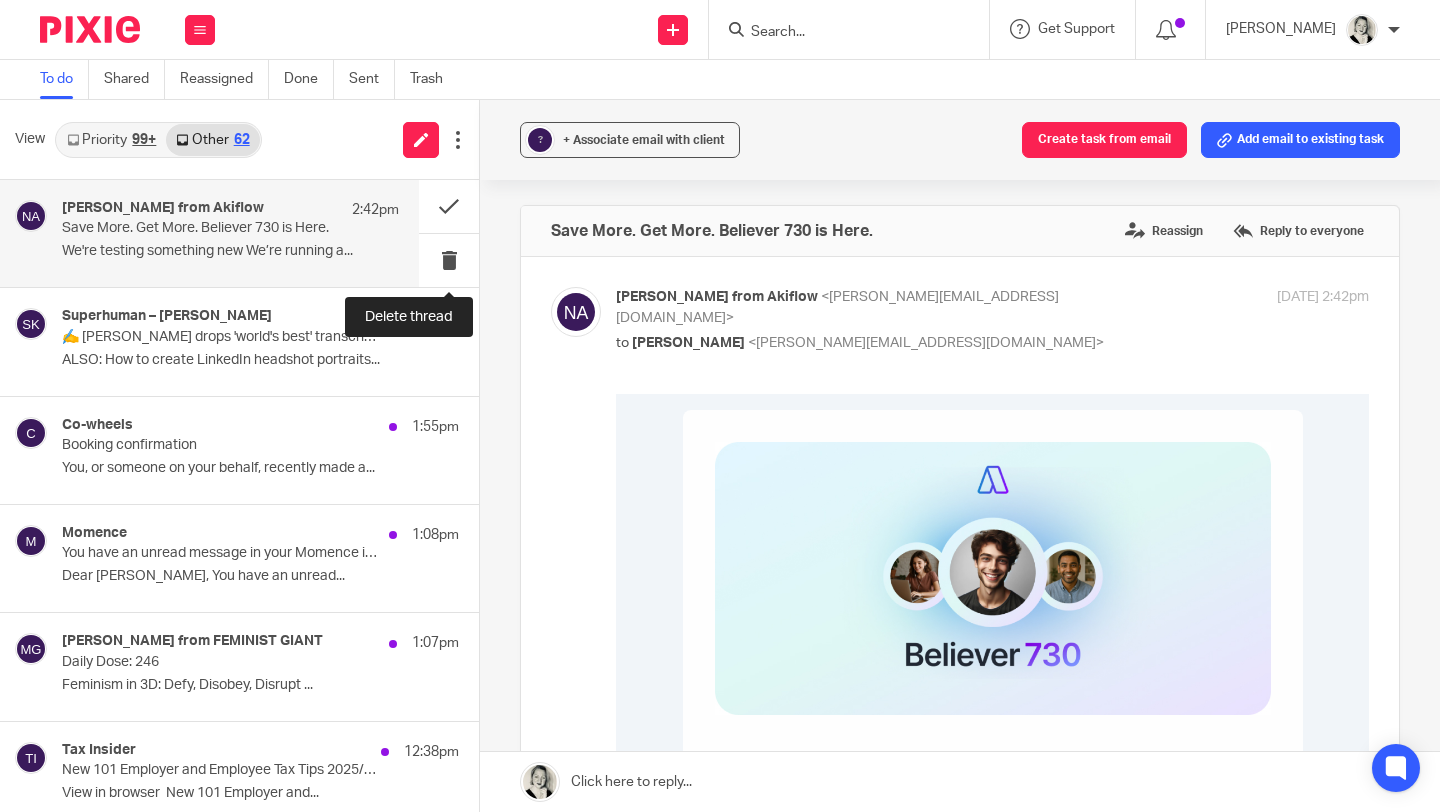scroll, scrollTop: 0, scrollLeft: 0, axis: both 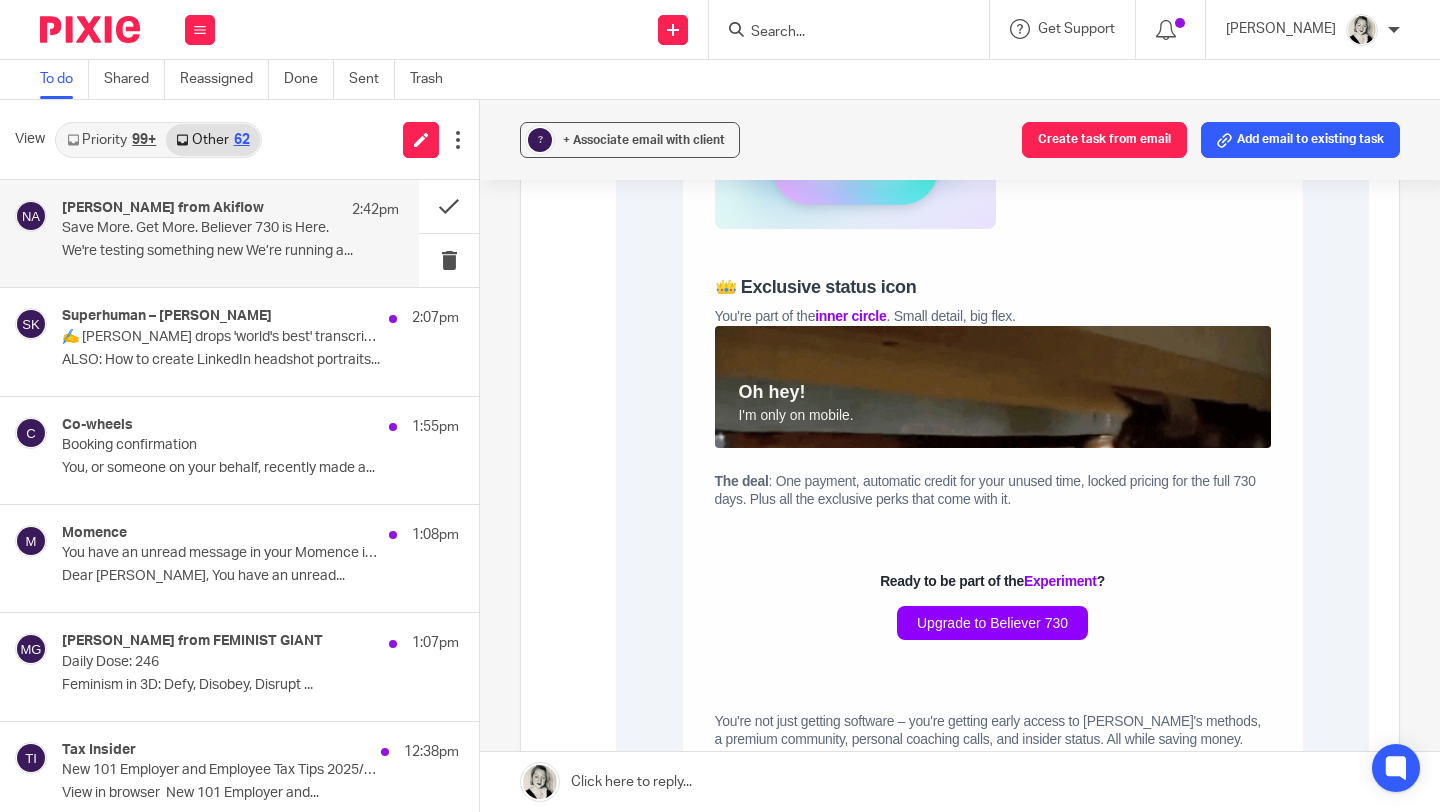 click on "inner circle" at bounding box center (850, 316) 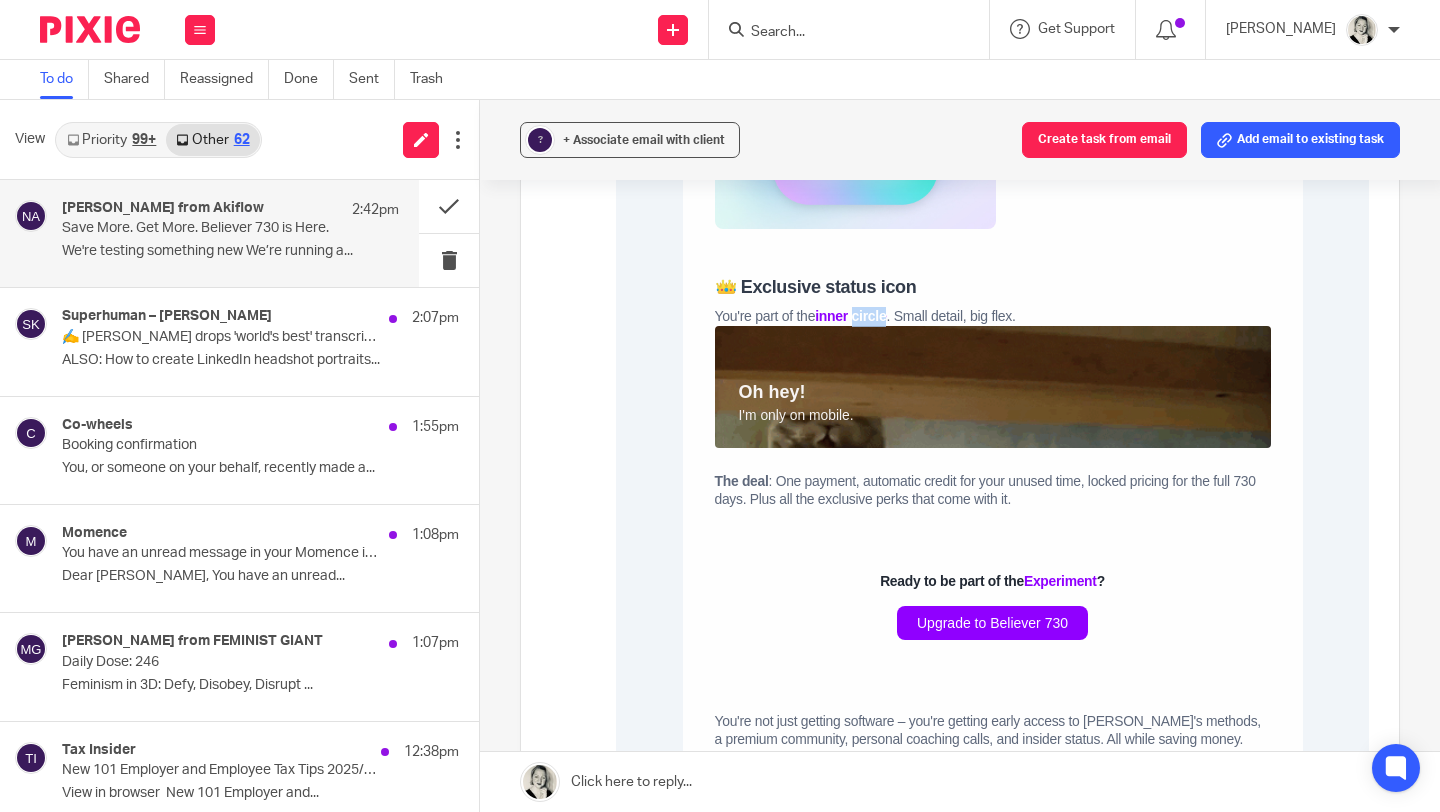 click on "inner circle" at bounding box center (850, 316) 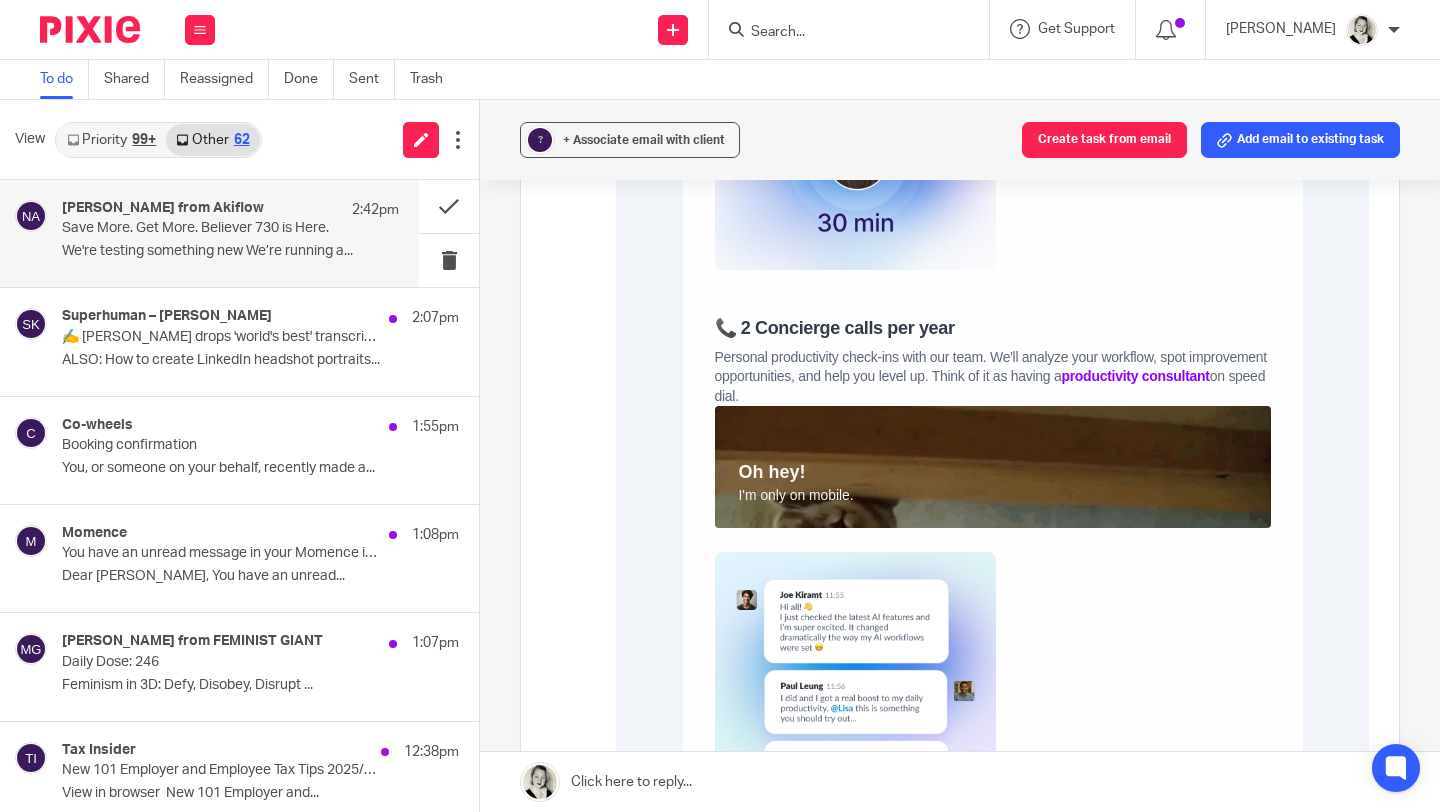 scroll, scrollTop: 1175, scrollLeft: 0, axis: vertical 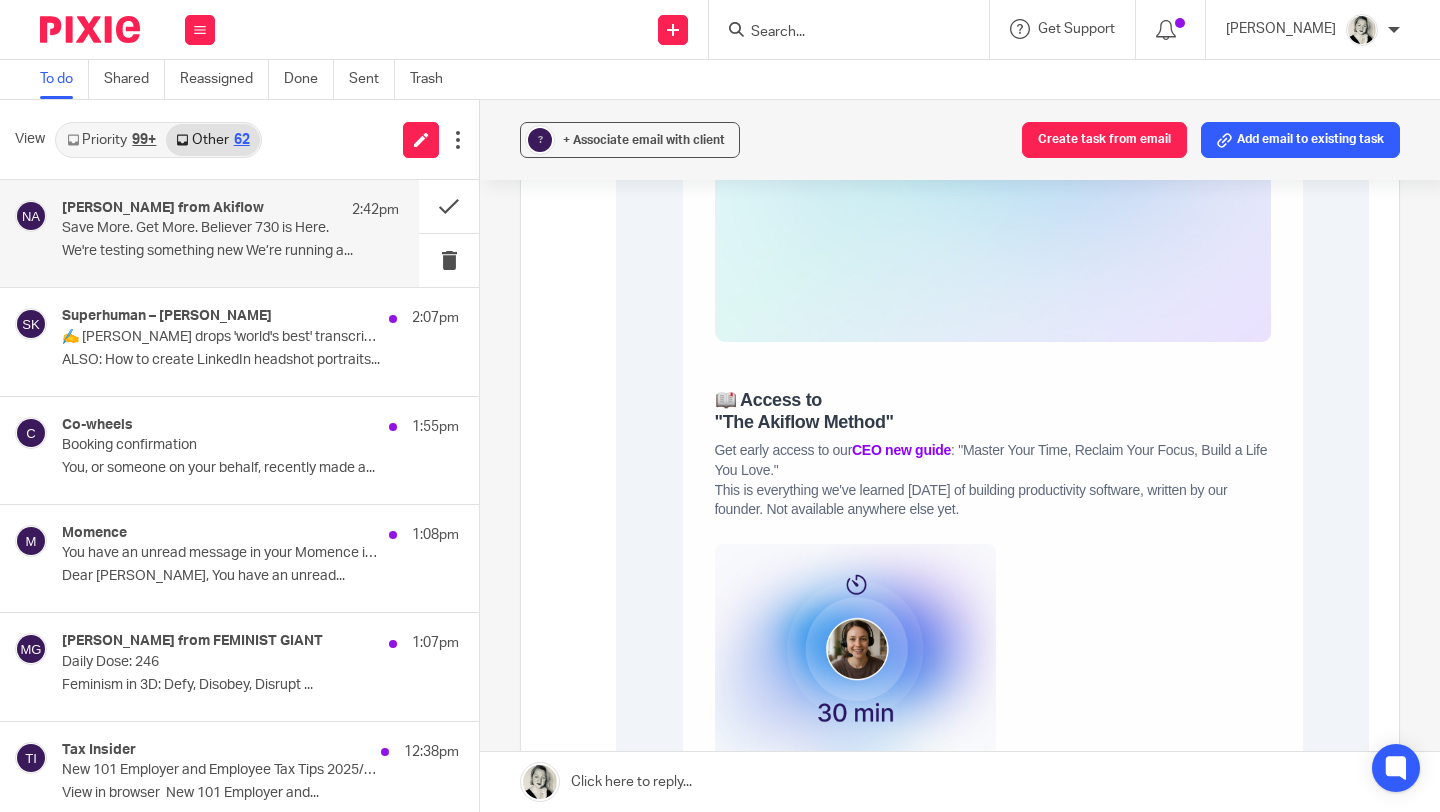 click on "CEO new guide" at bounding box center (901, 450) 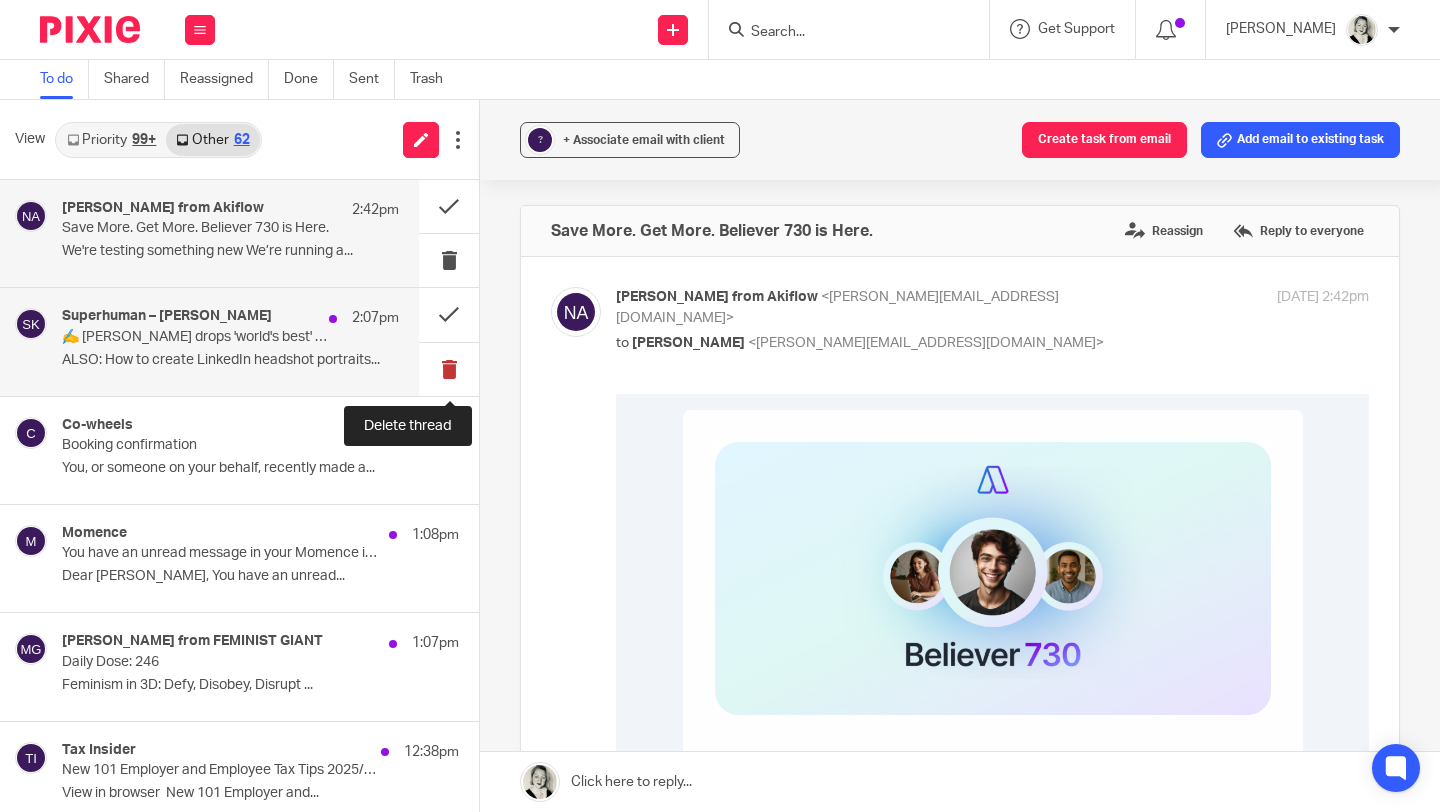 click at bounding box center (449, 369) 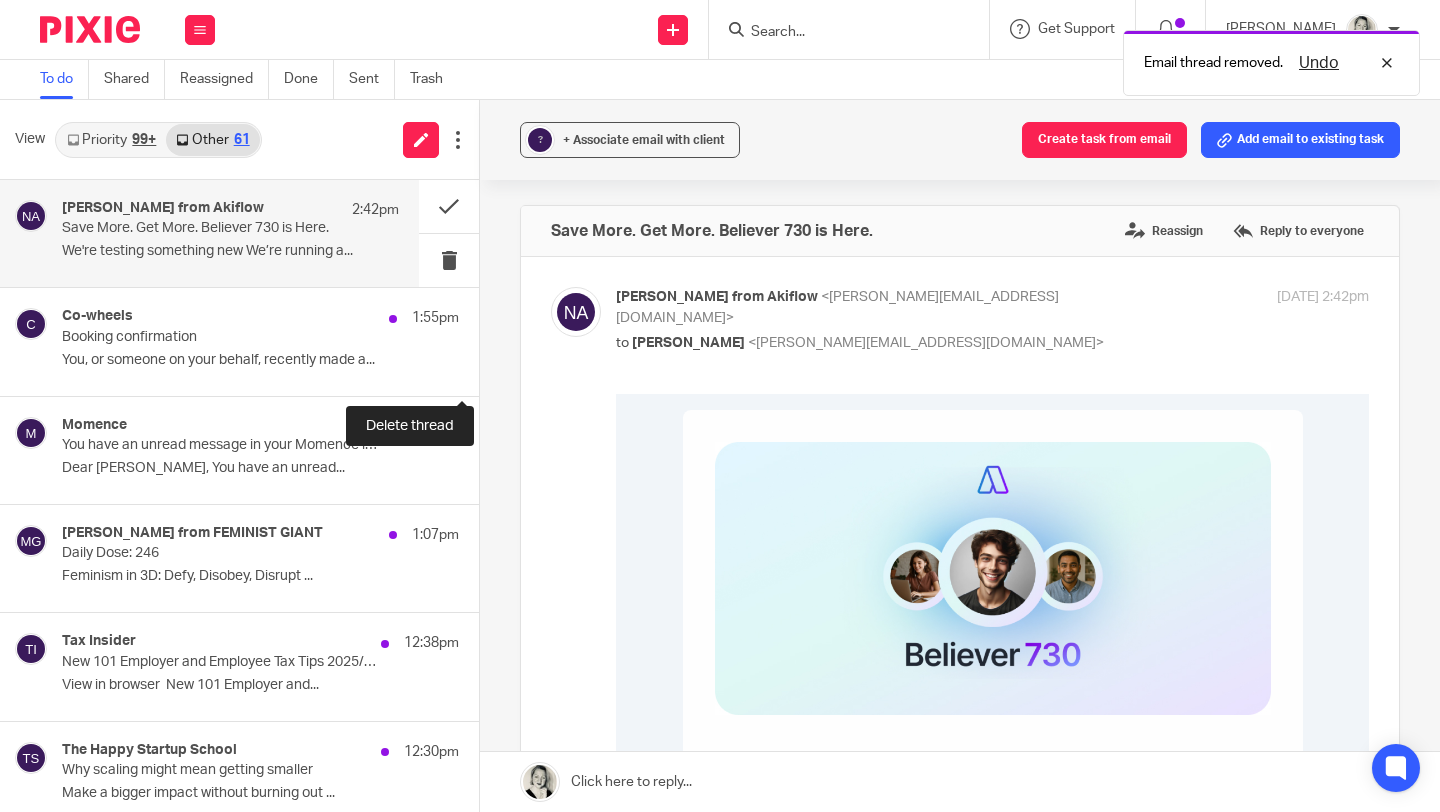 click at bounding box center (487, 369) 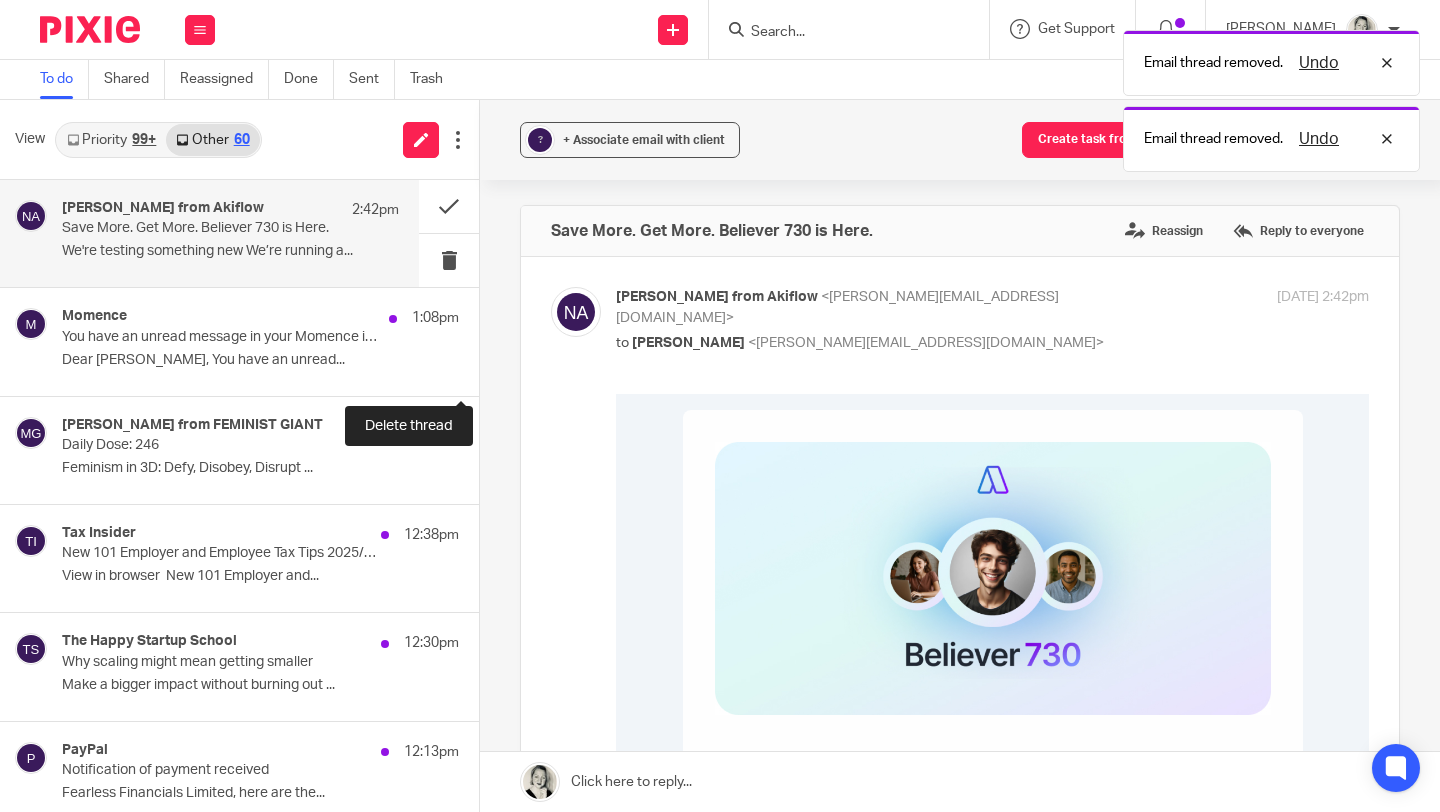 click at bounding box center (487, 369) 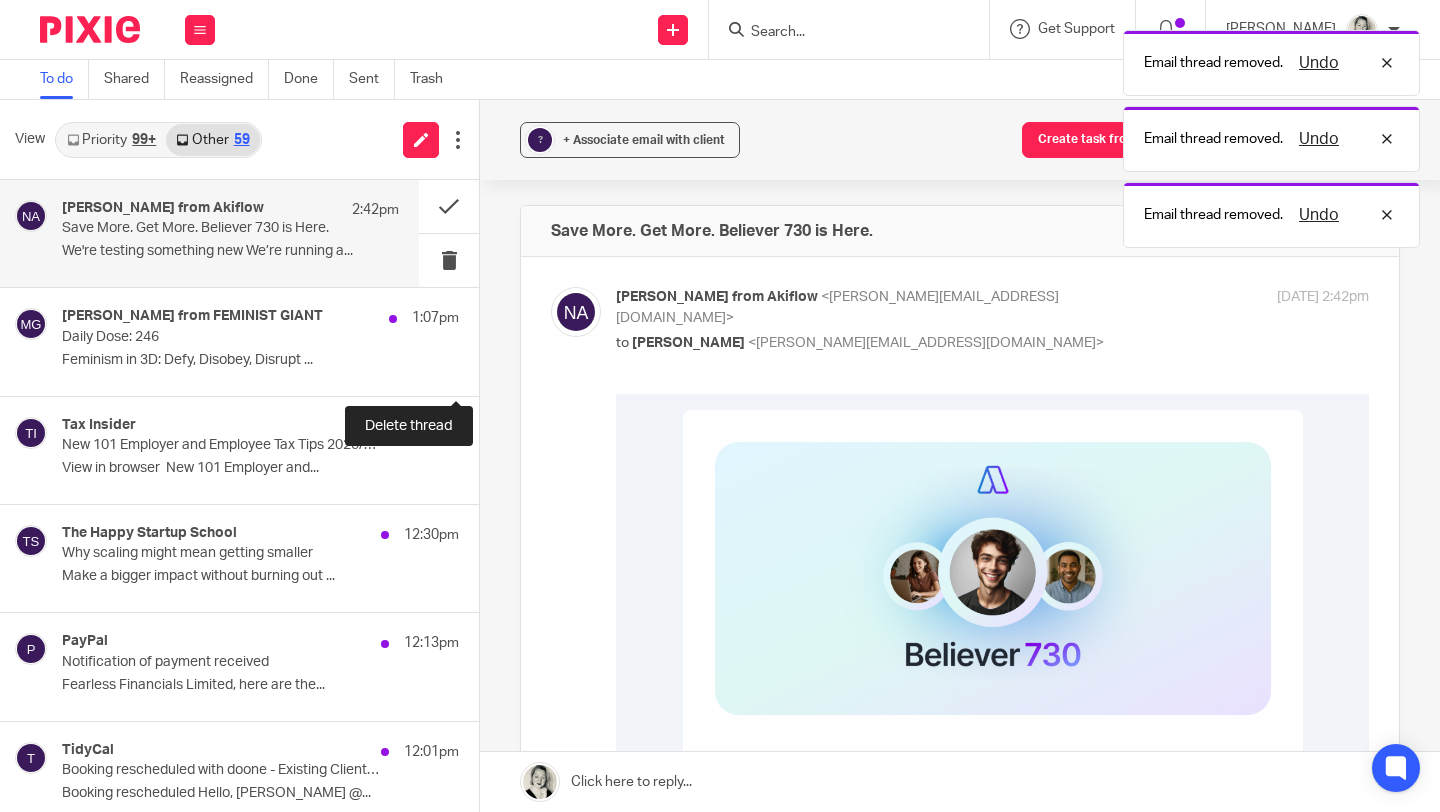 click at bounding box center (487, 369) 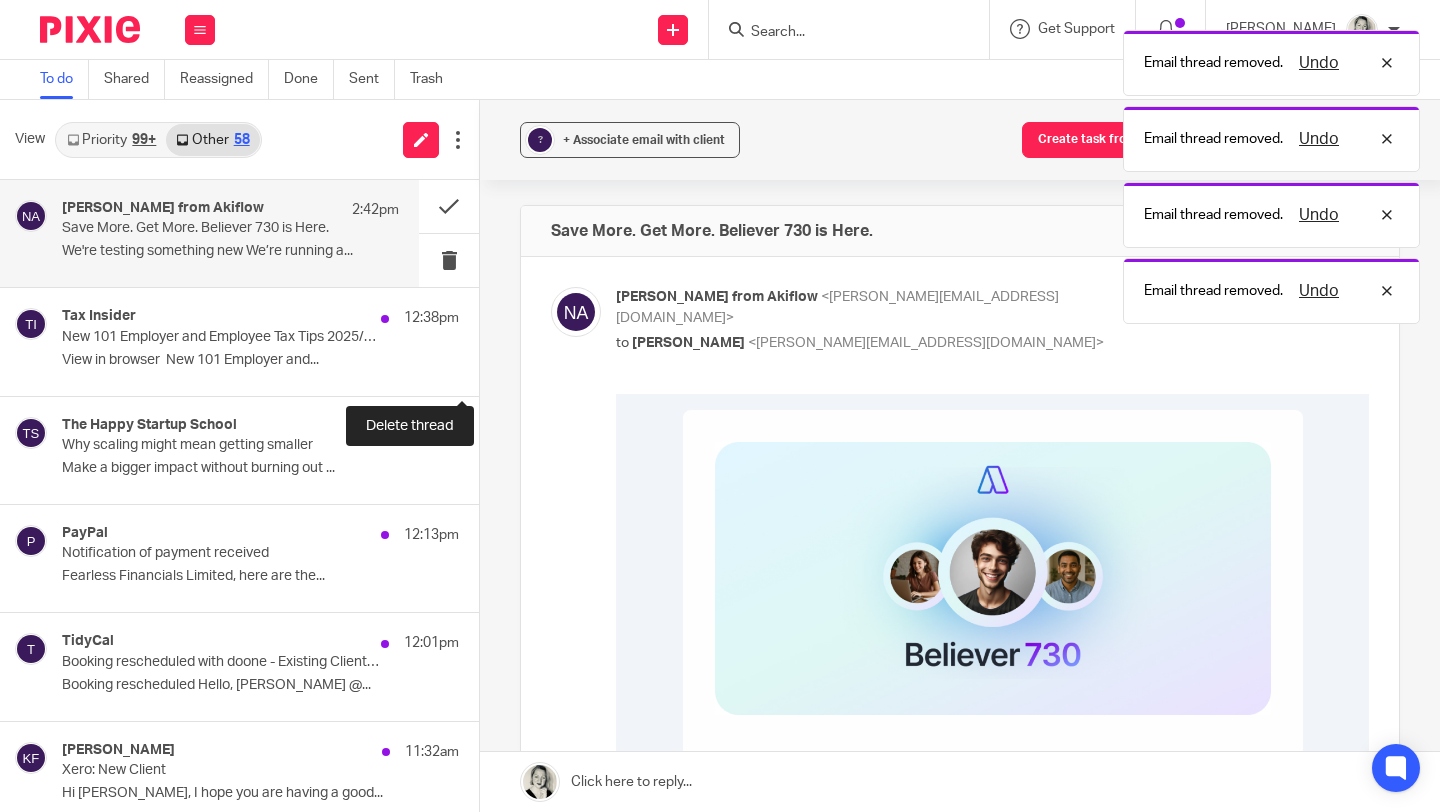 click at bounding box center (487, 369) 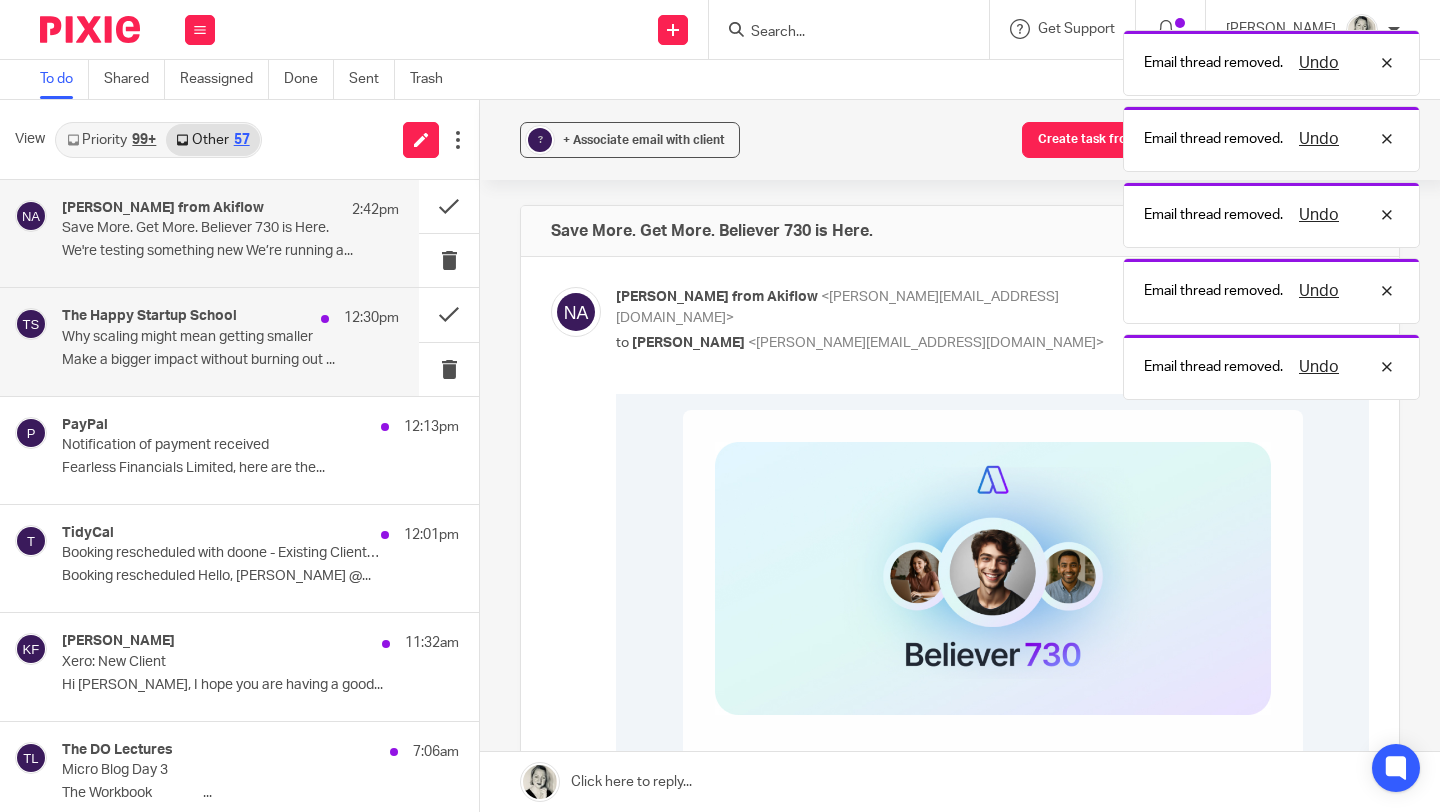 click on "The Happy Startup School
12:30pm   Why scaling might mean getting smaller   Make a bigger impact without burning out  ..." at bounding box center (230, 341) 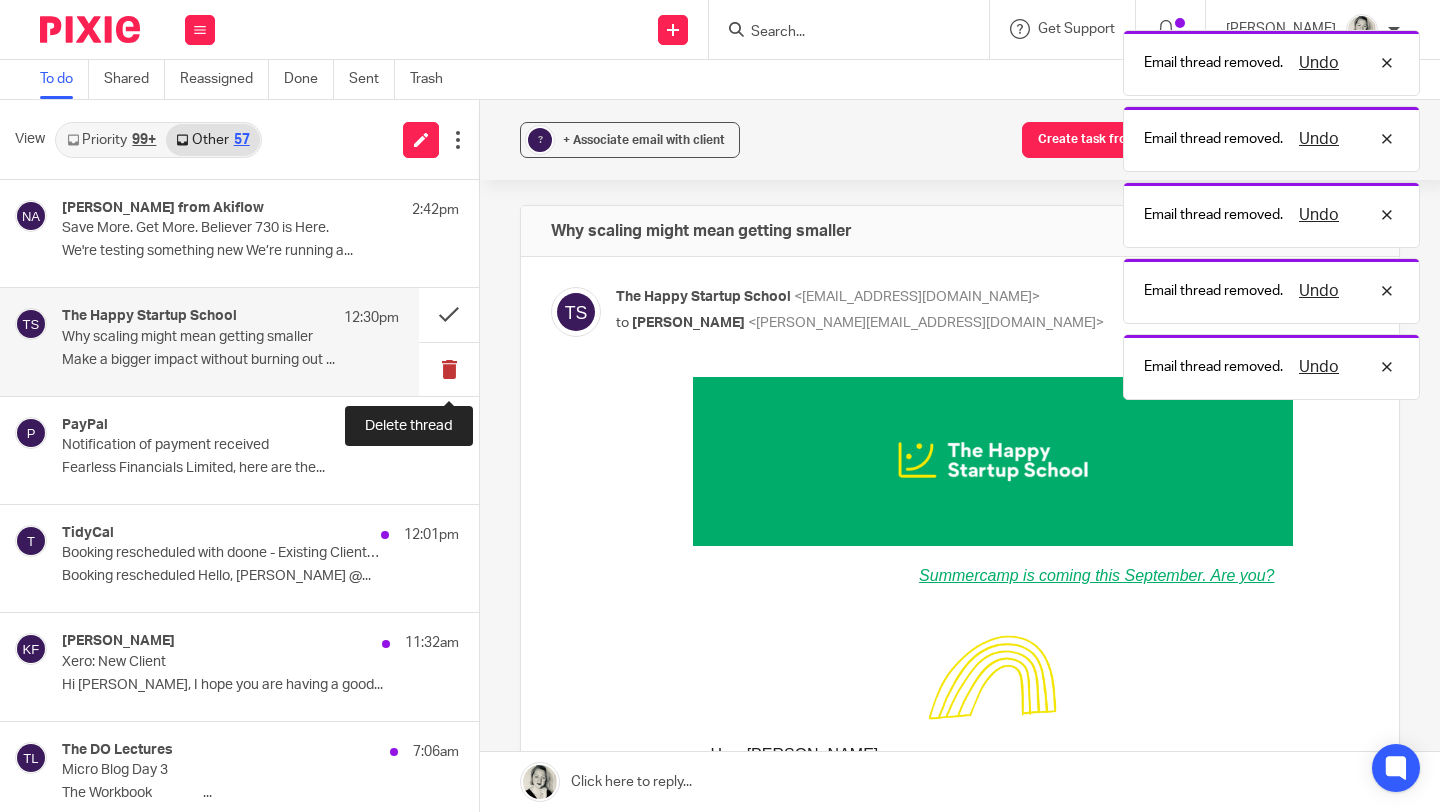 scroll, scrollTop: 0, scrollLeft: 0, axis: both 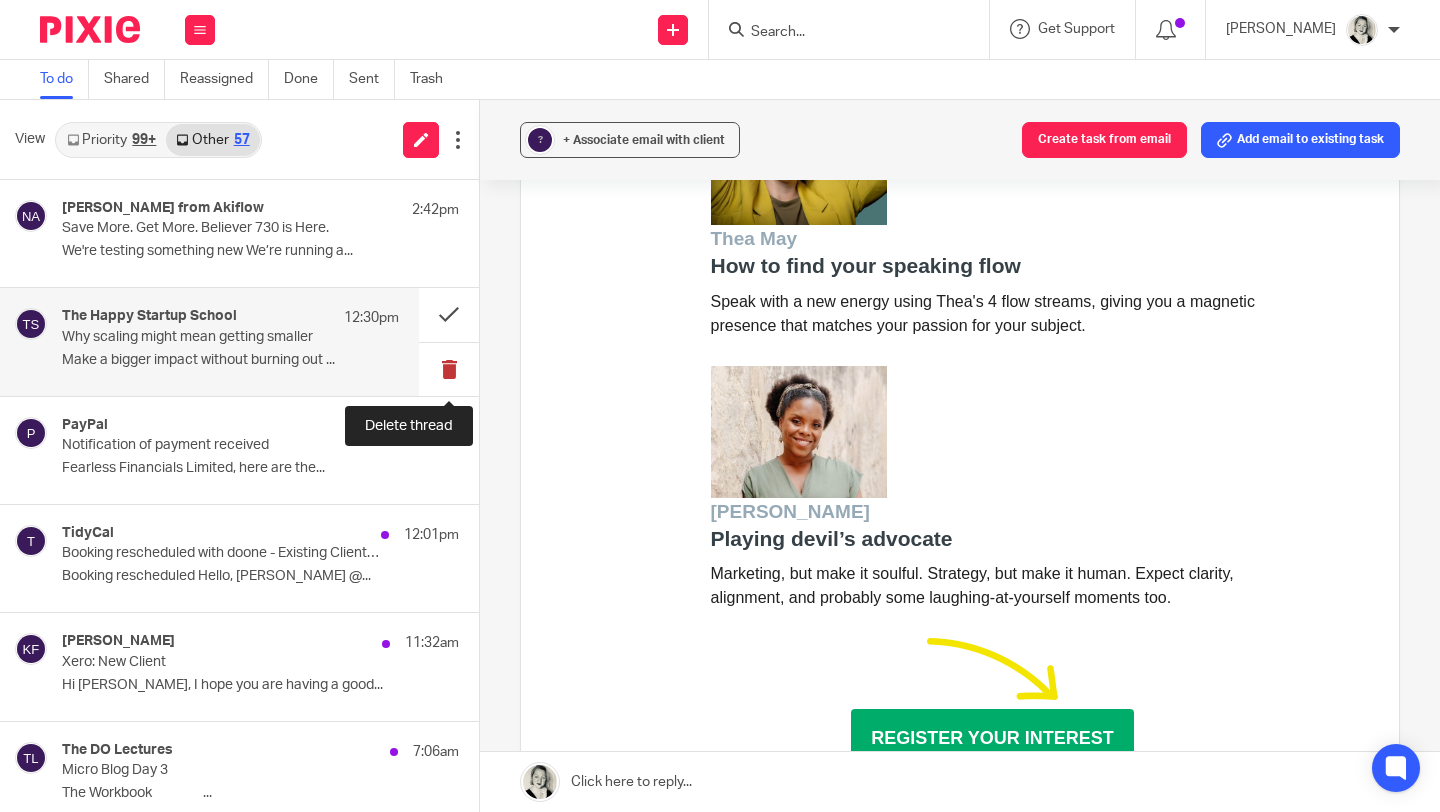click at bounding box center (449, 369) 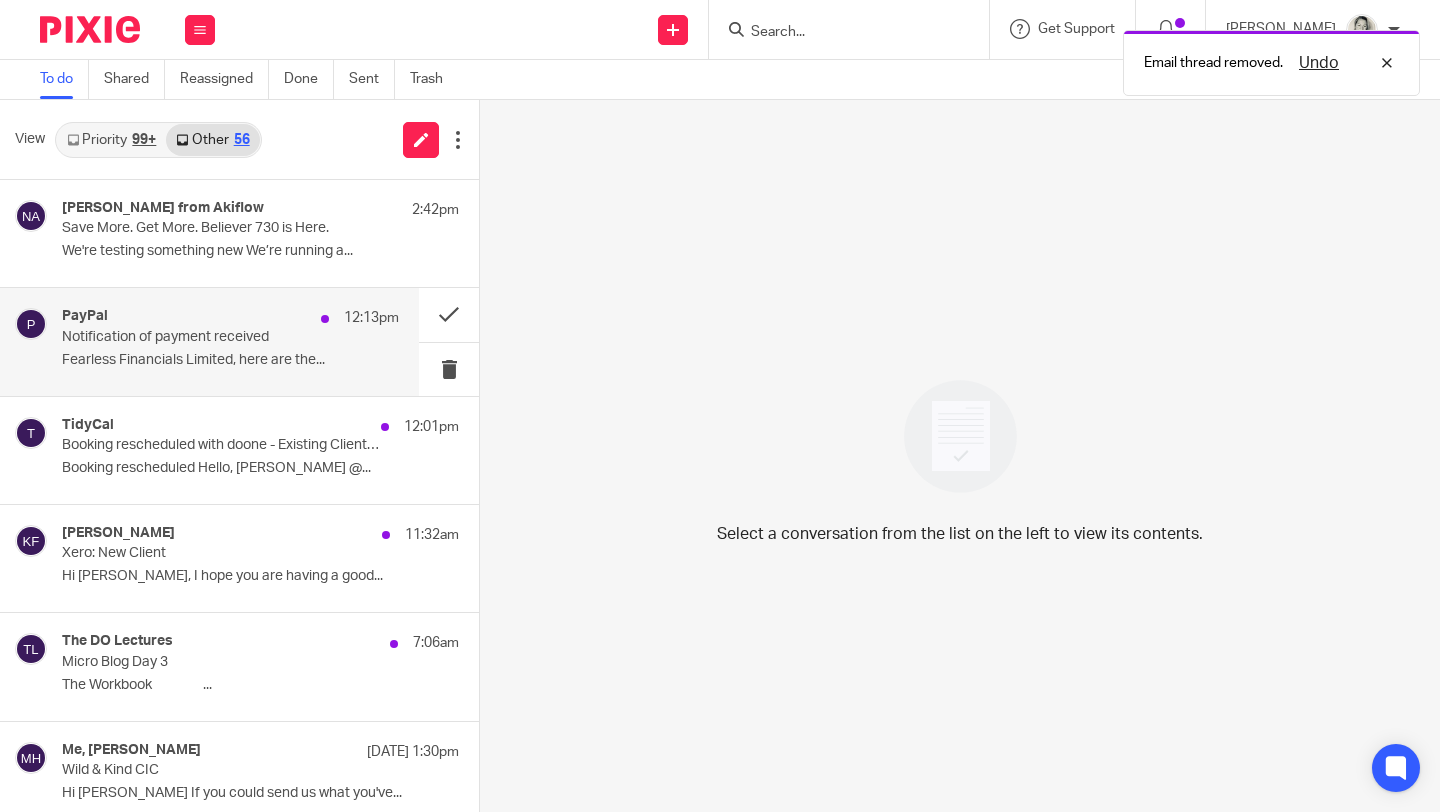 click on "PayPal
12:13pm" at bounding box center [230, 318] 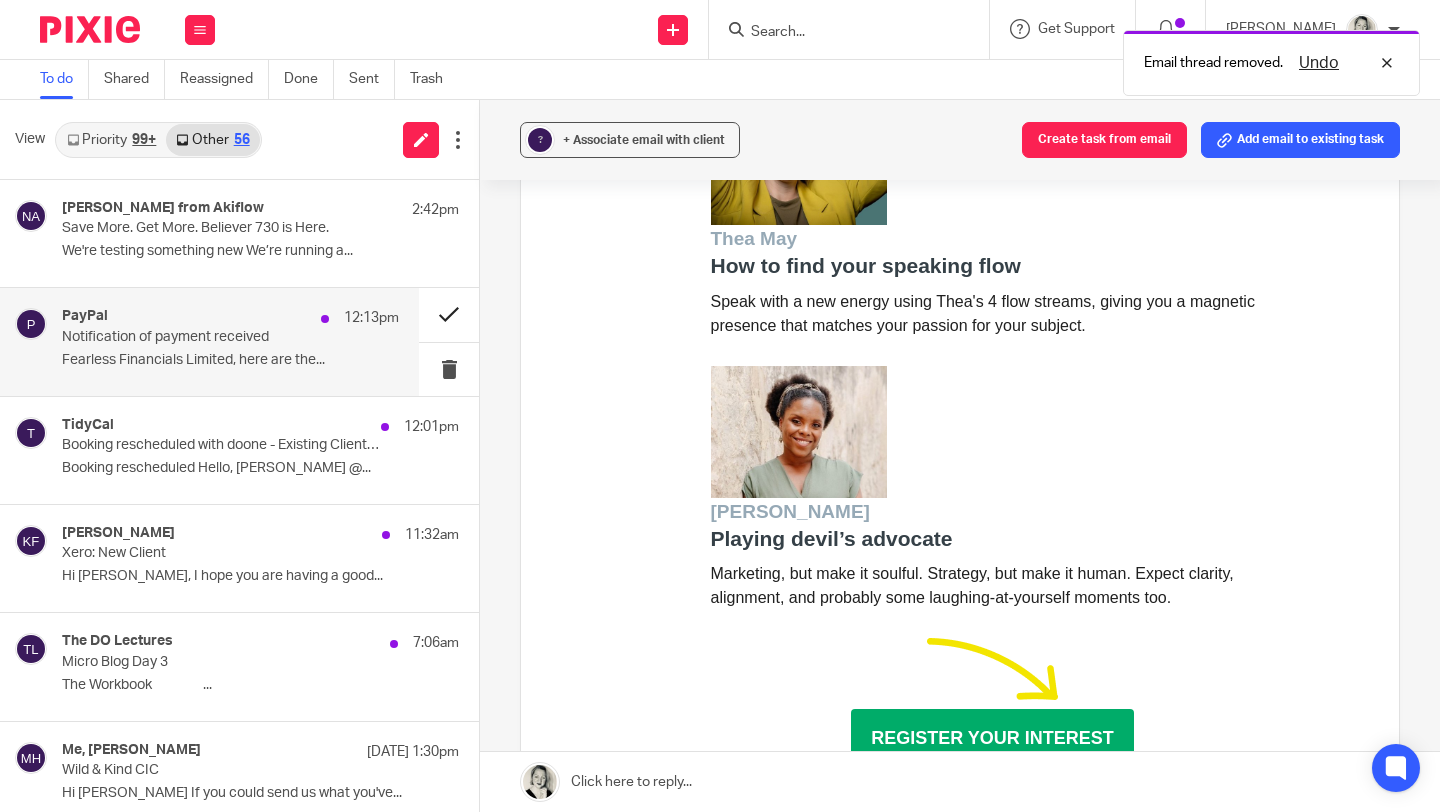 scroll, scrollTop: 0, scrollLeft: 0, axis: both 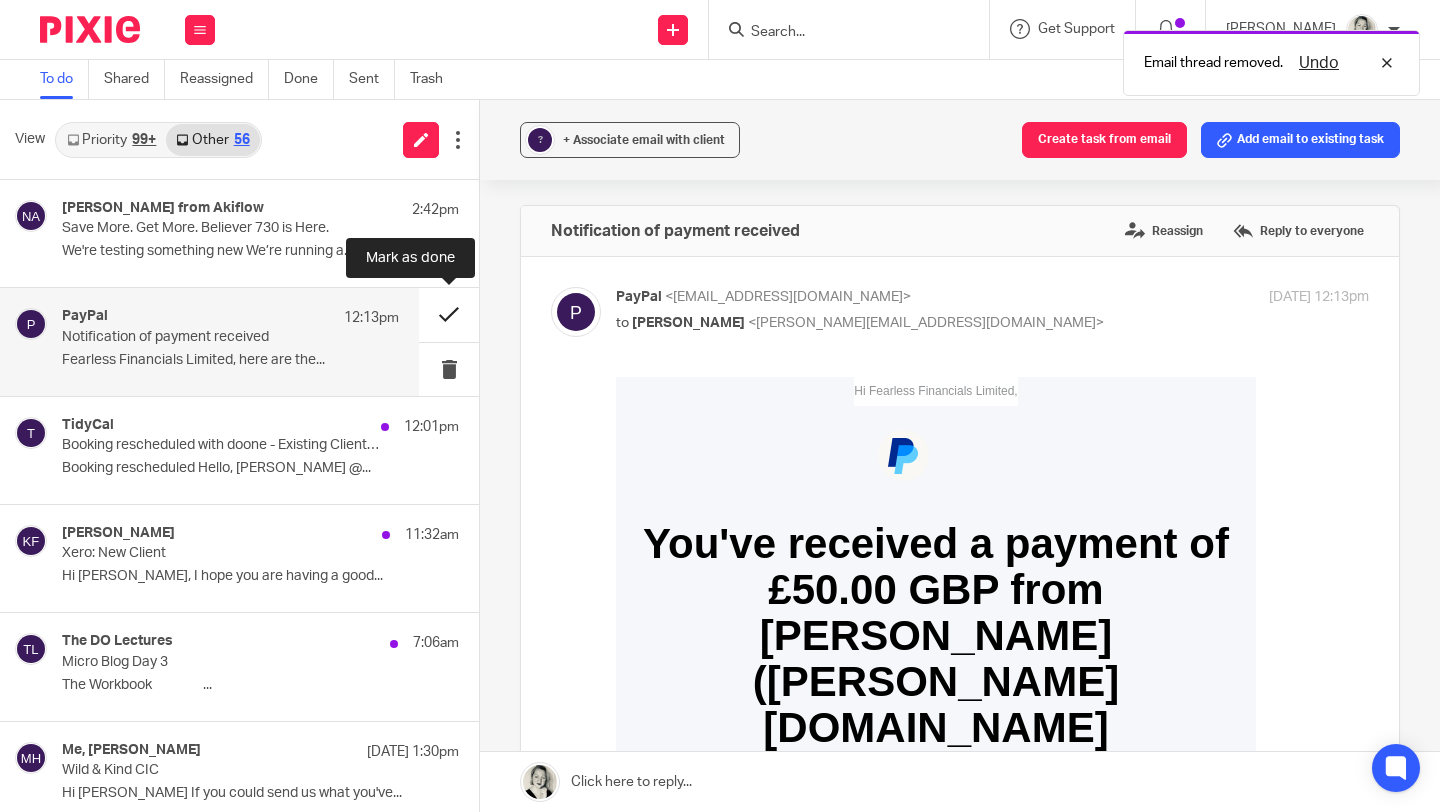 click at bounding box center (449, 314) 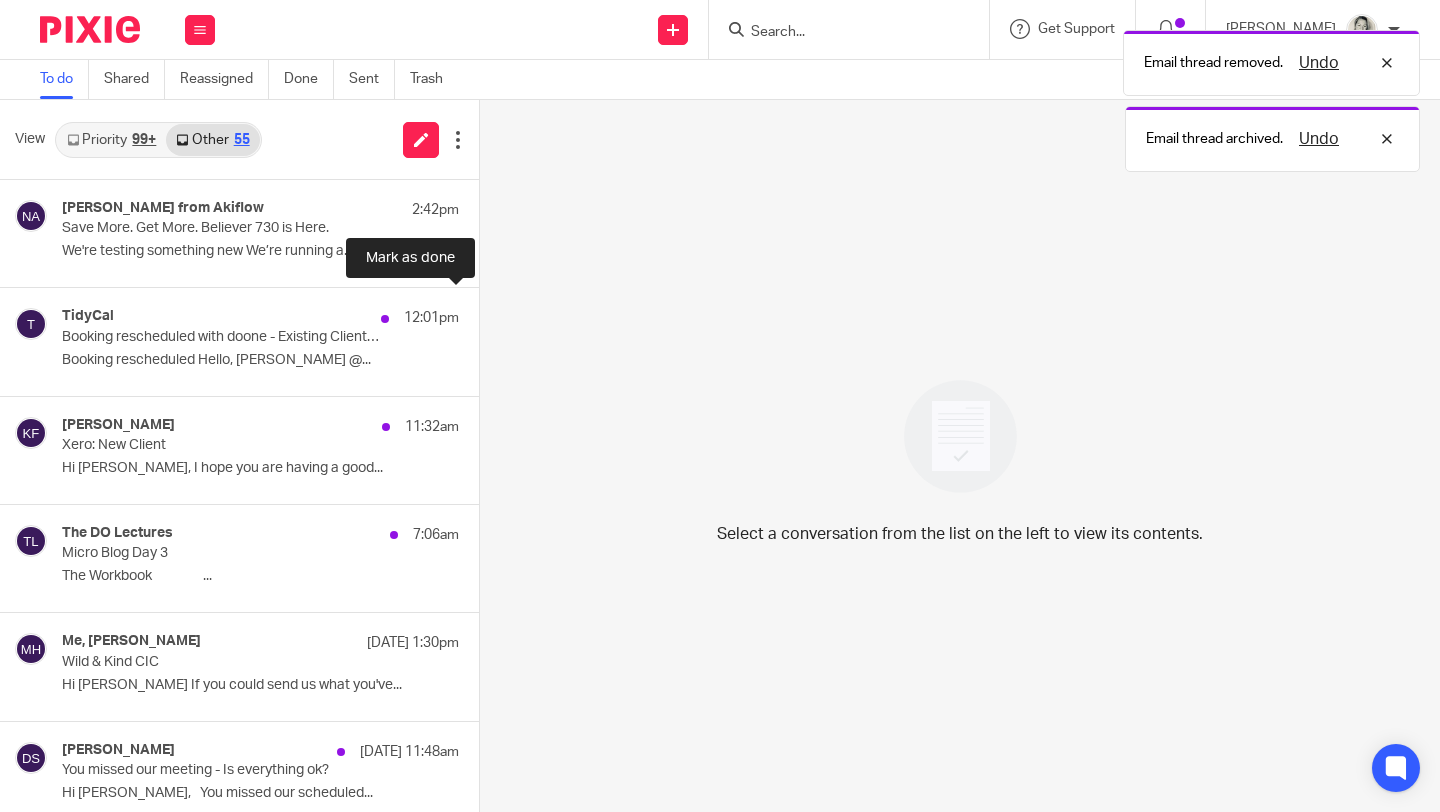 click at bounding box center (487, 314) 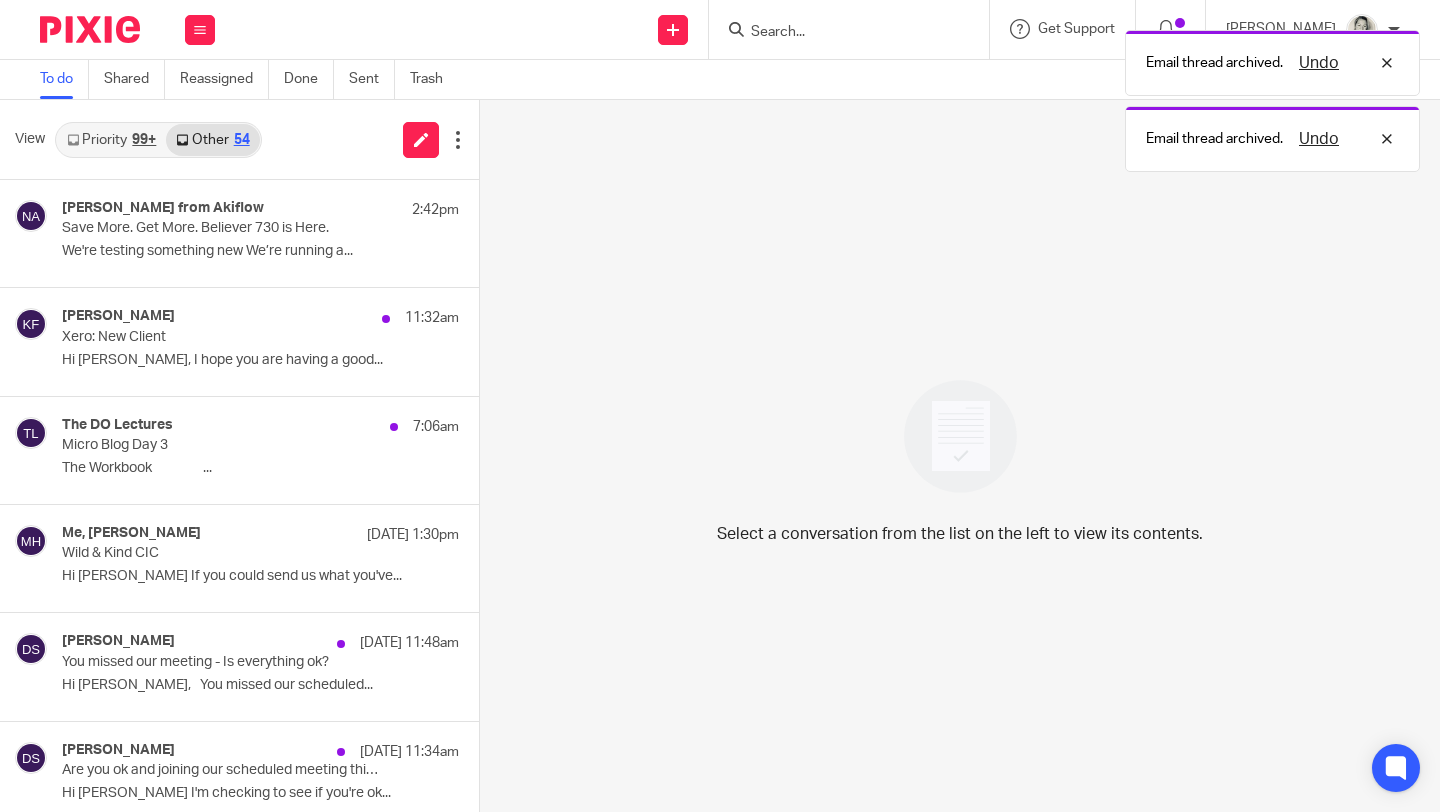 click on "Priority
99+" at bounding box center [111, 140] 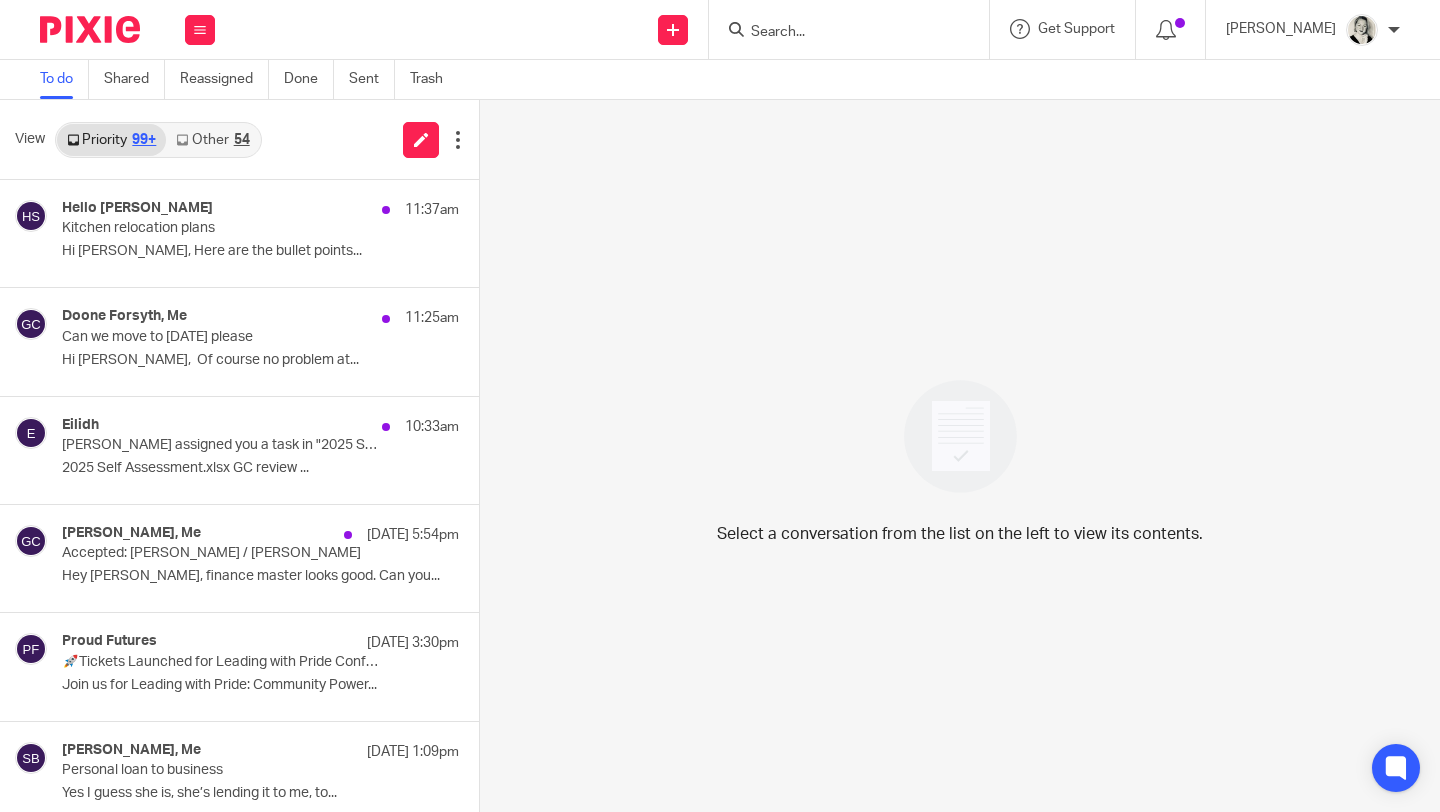 click on "54" at bounding box center [242, 140] 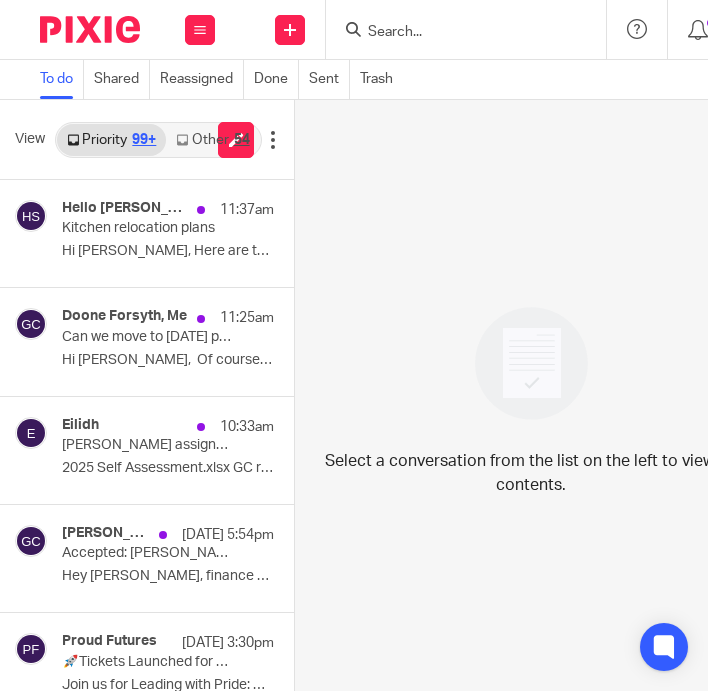 scroll, scrollTop: 0, scrollLeft: 0, axis: both 